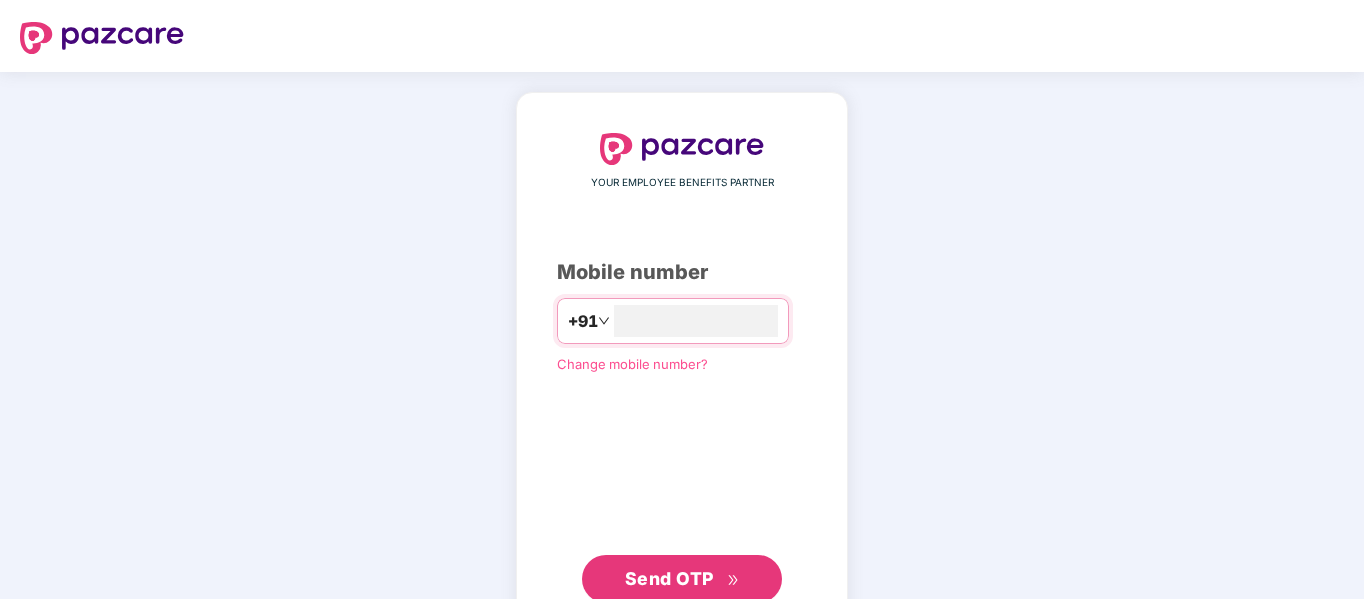 scroll, scrollTop: 0, scrollLeft: 0, axis: both 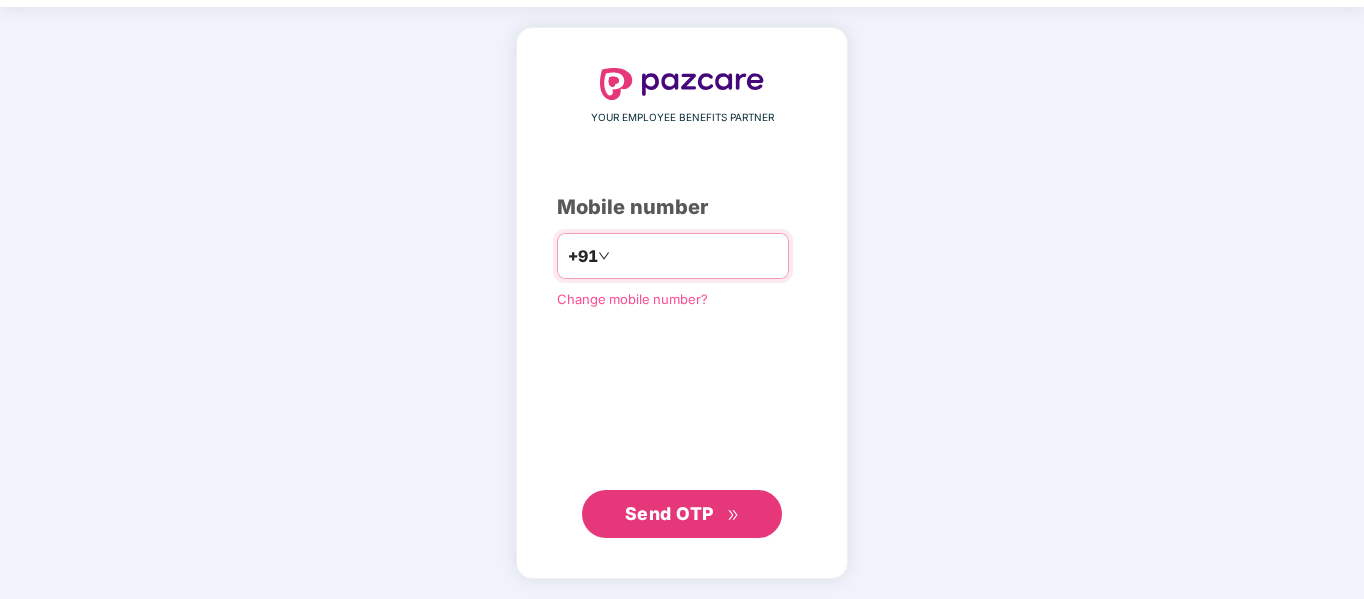 type on "**********" 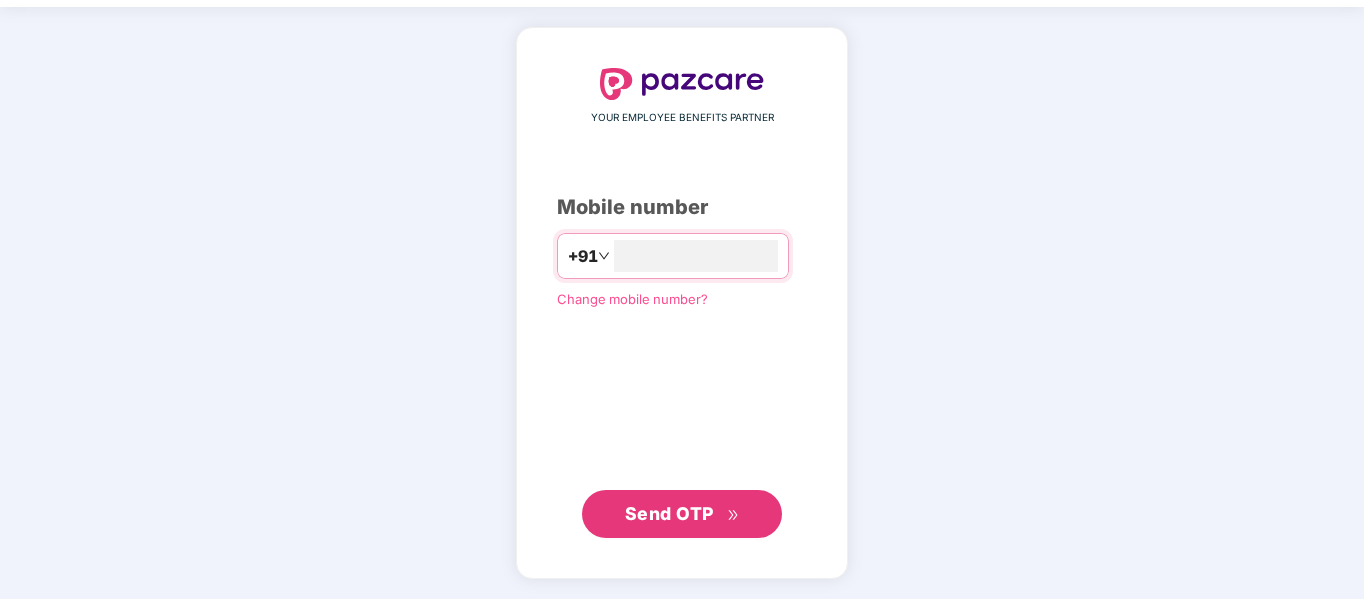 click on "Send OTP" at bounding box center [669, 513] 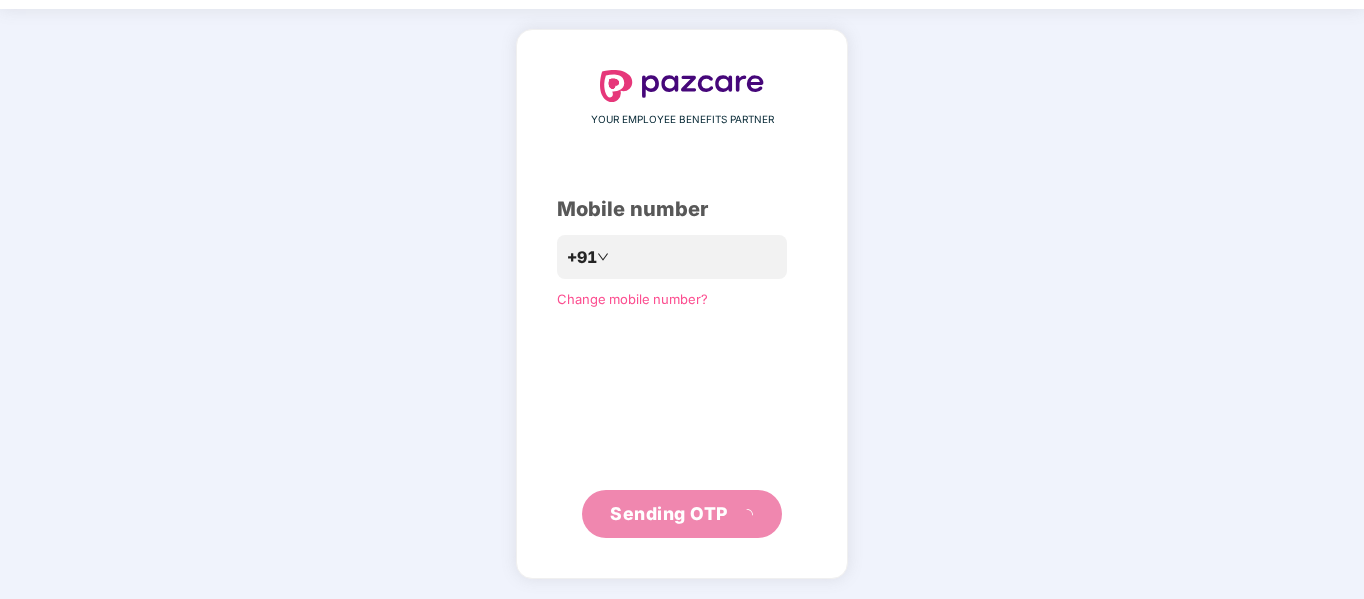 scroll, scrollTop: 53, scrollLeft: 0, axis: vertical 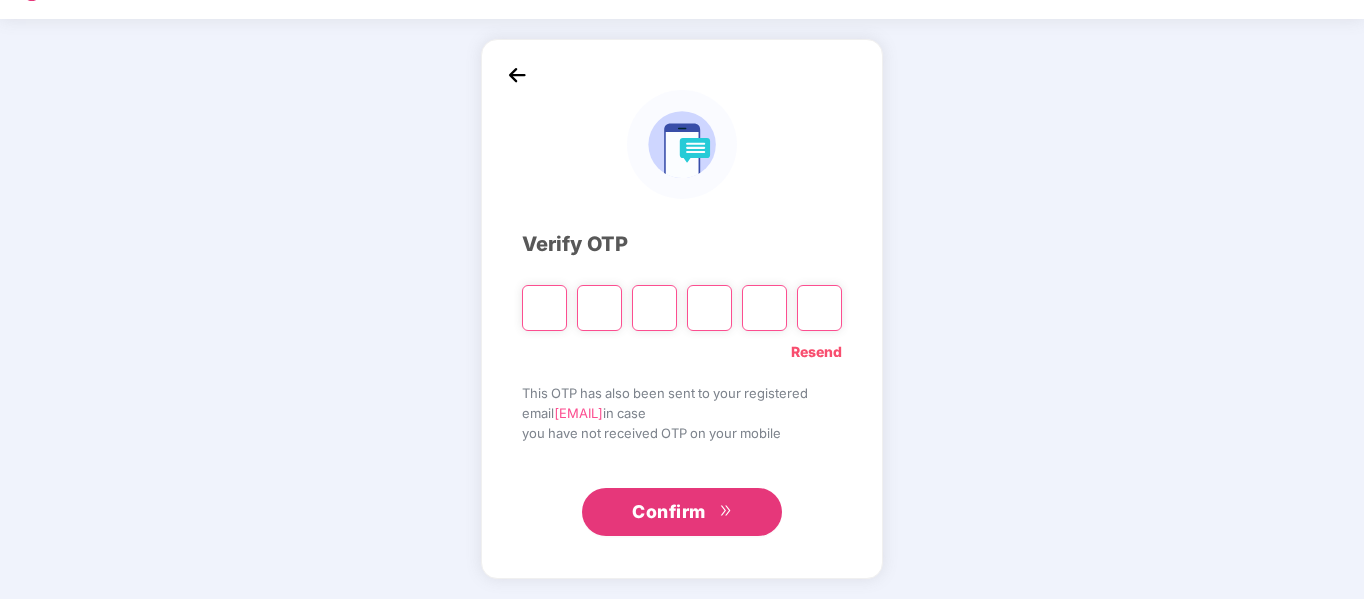 type on "*" 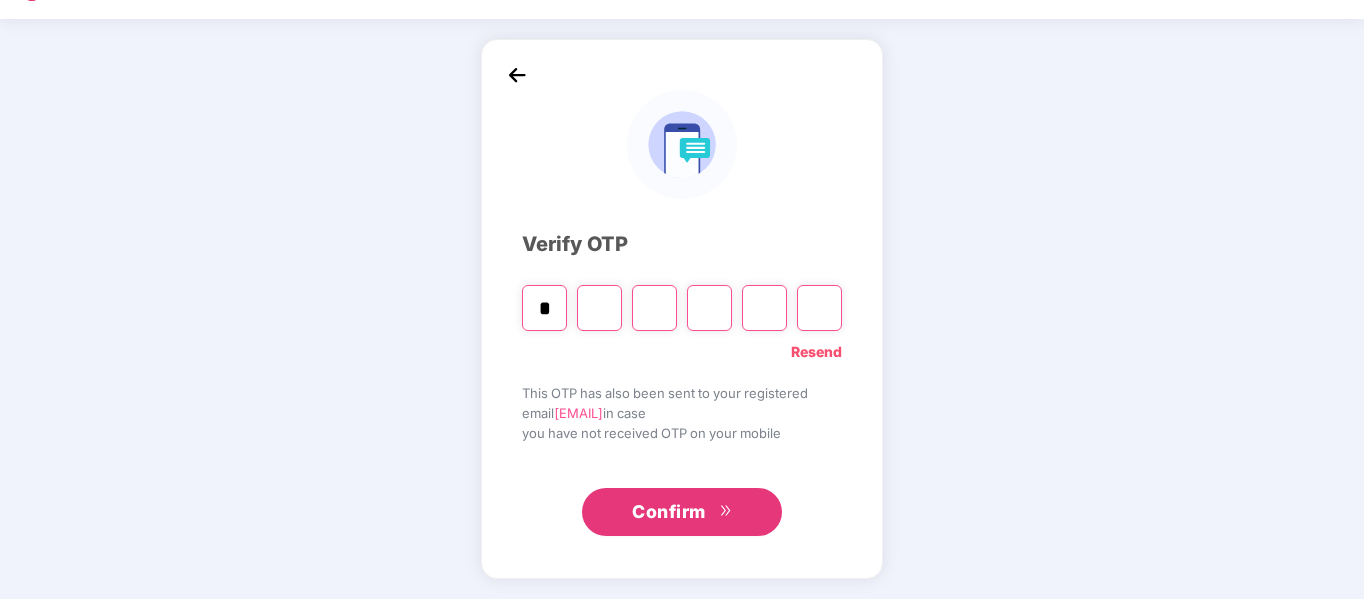 type on "*" 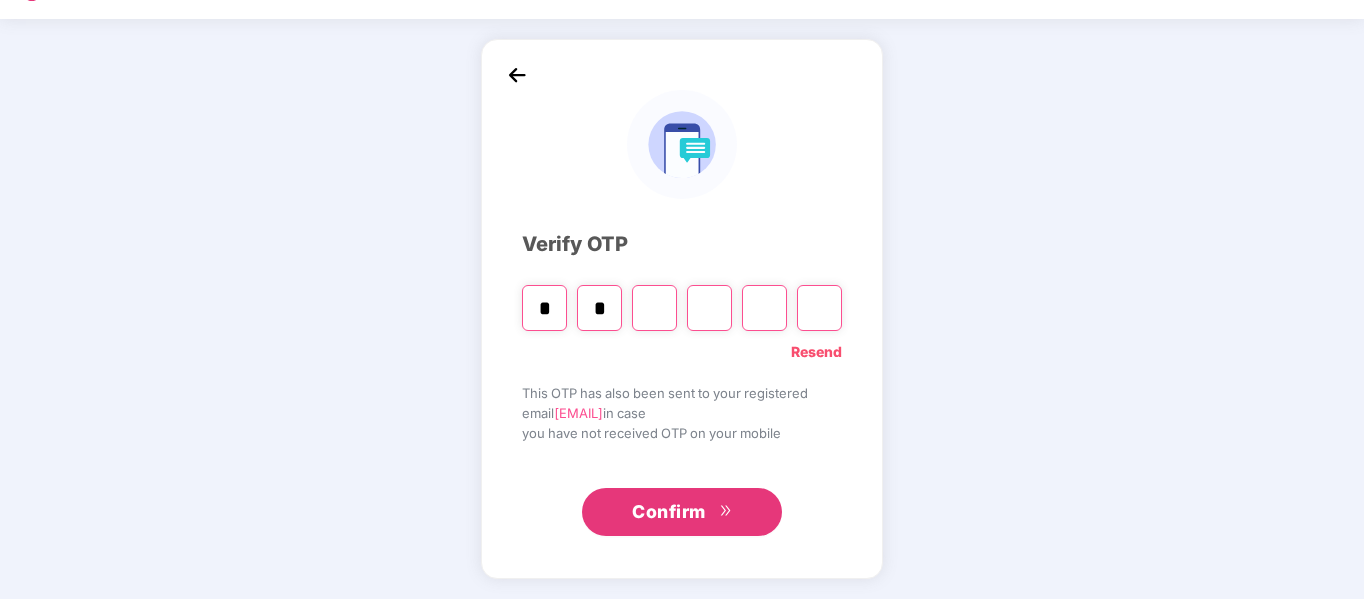 type on "*" 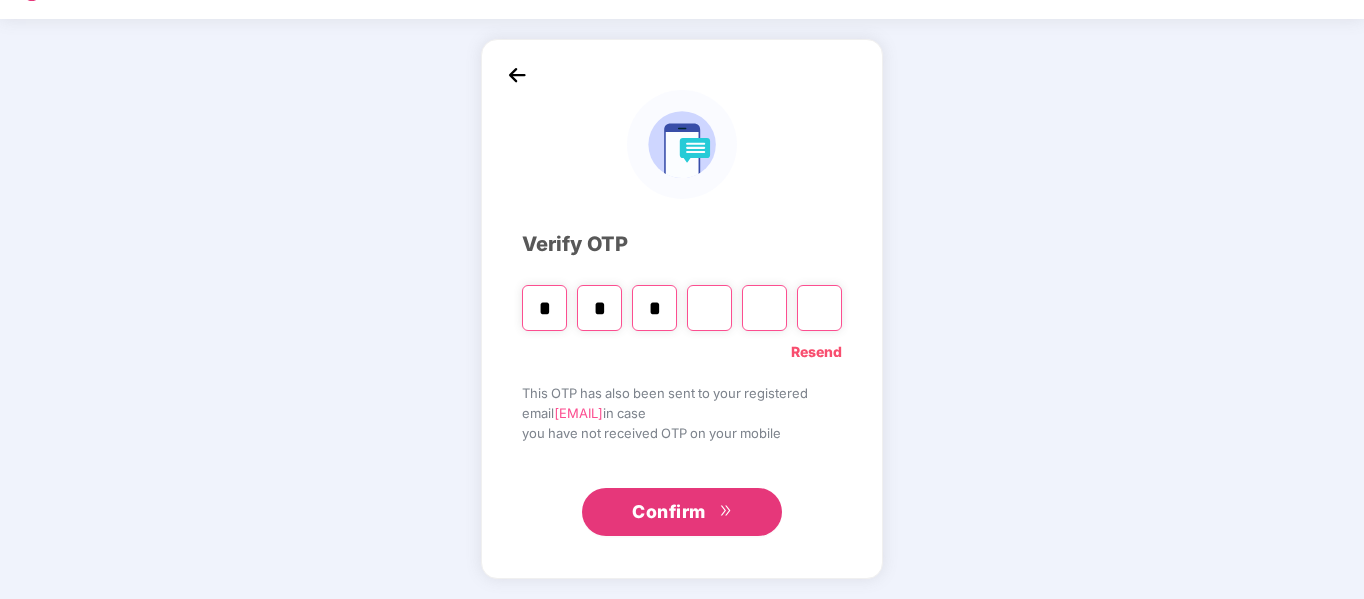 type on "*" 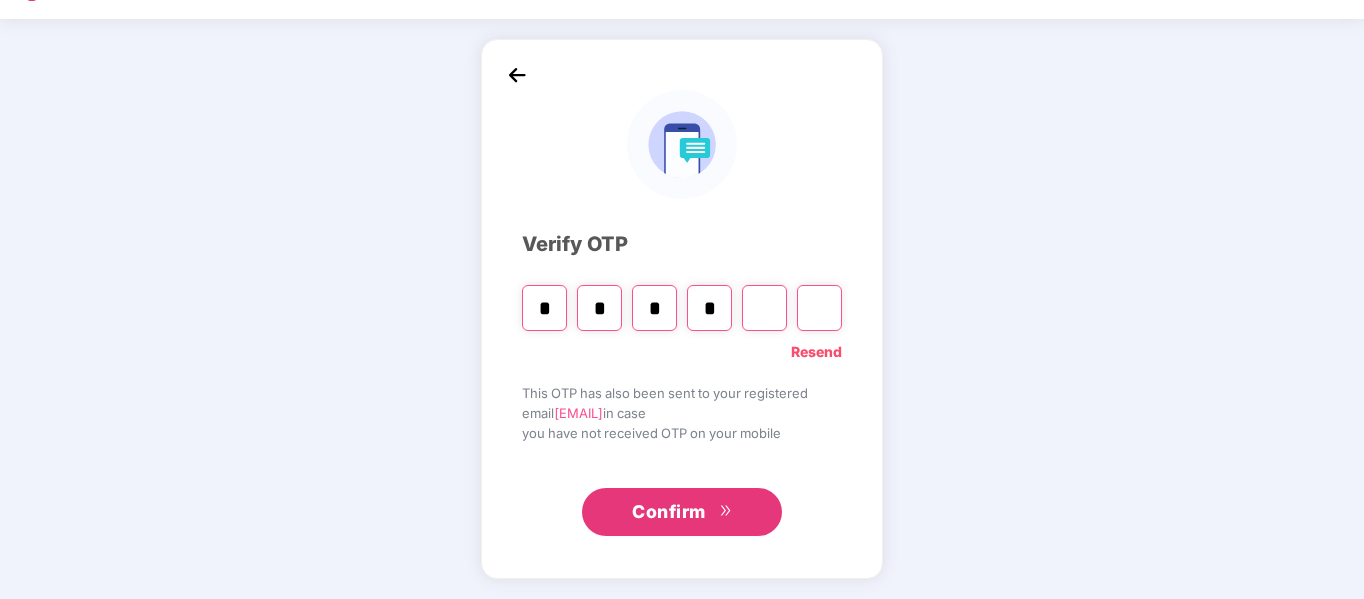 type on "*" 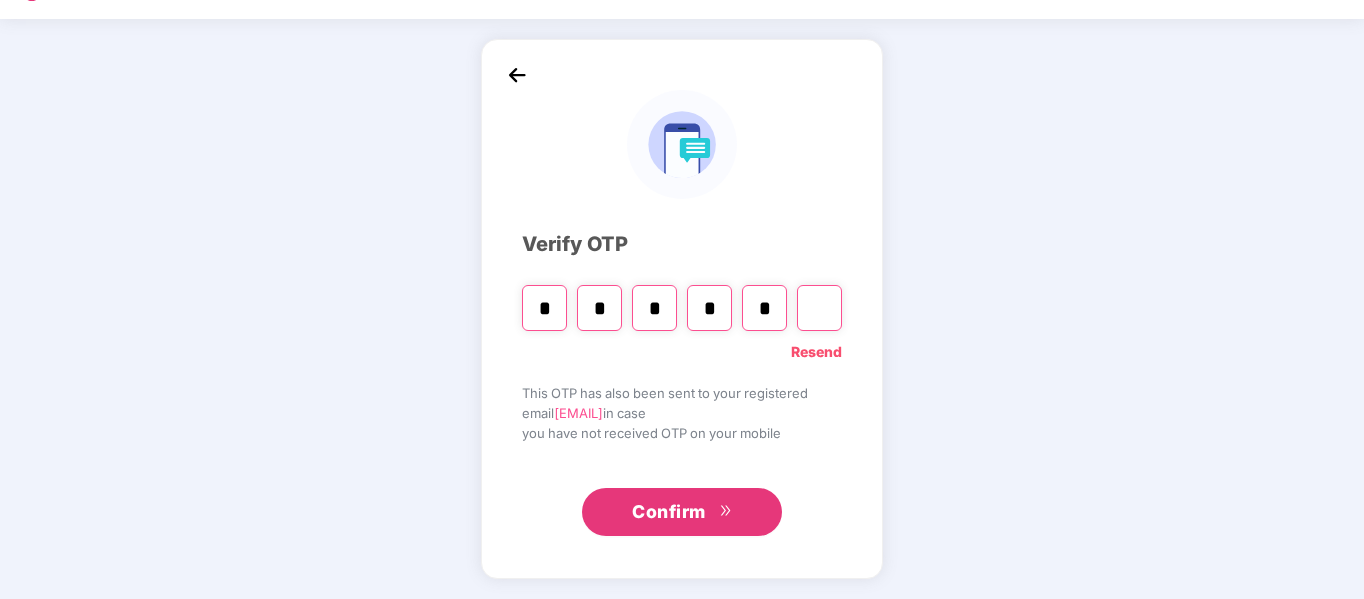 type on "*" 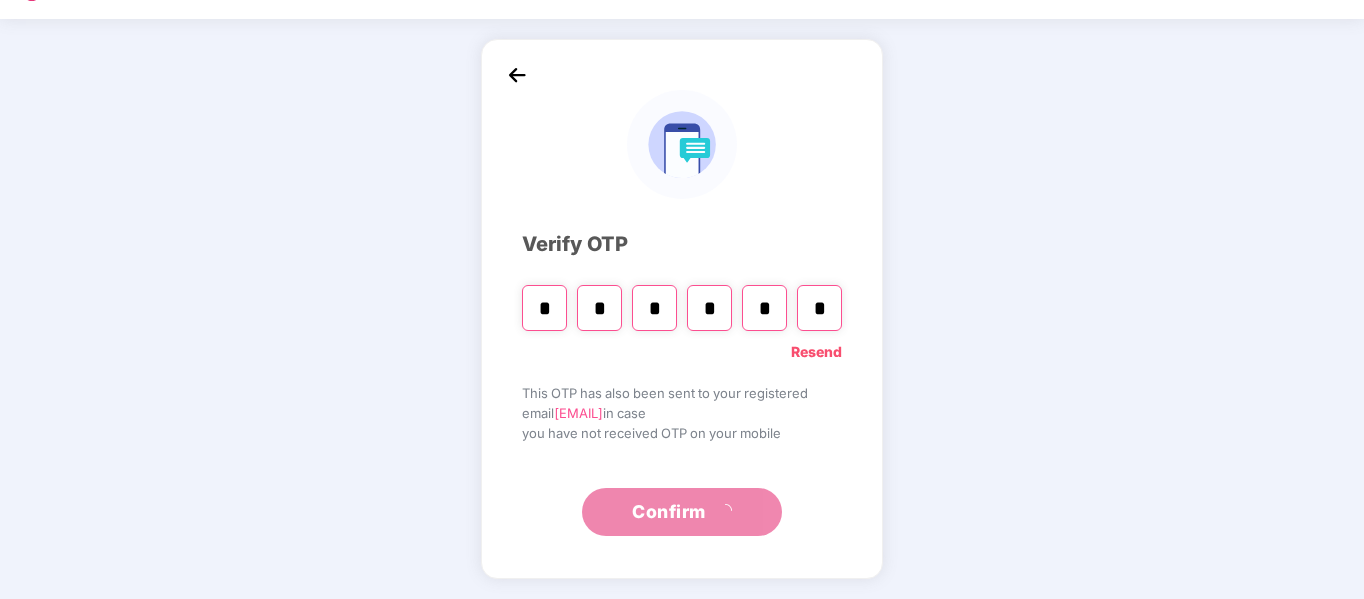 scroll, scrollTop: 0, scrollLeft: 0, axis: both 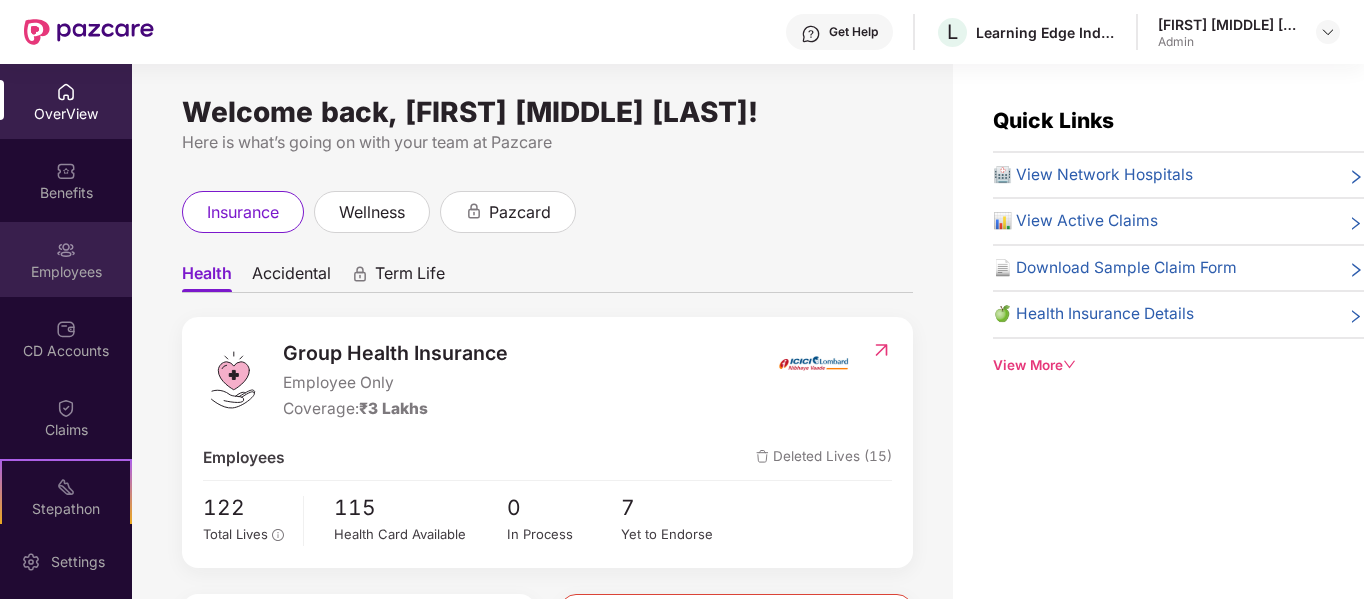 click at bounding box center (66, 250) 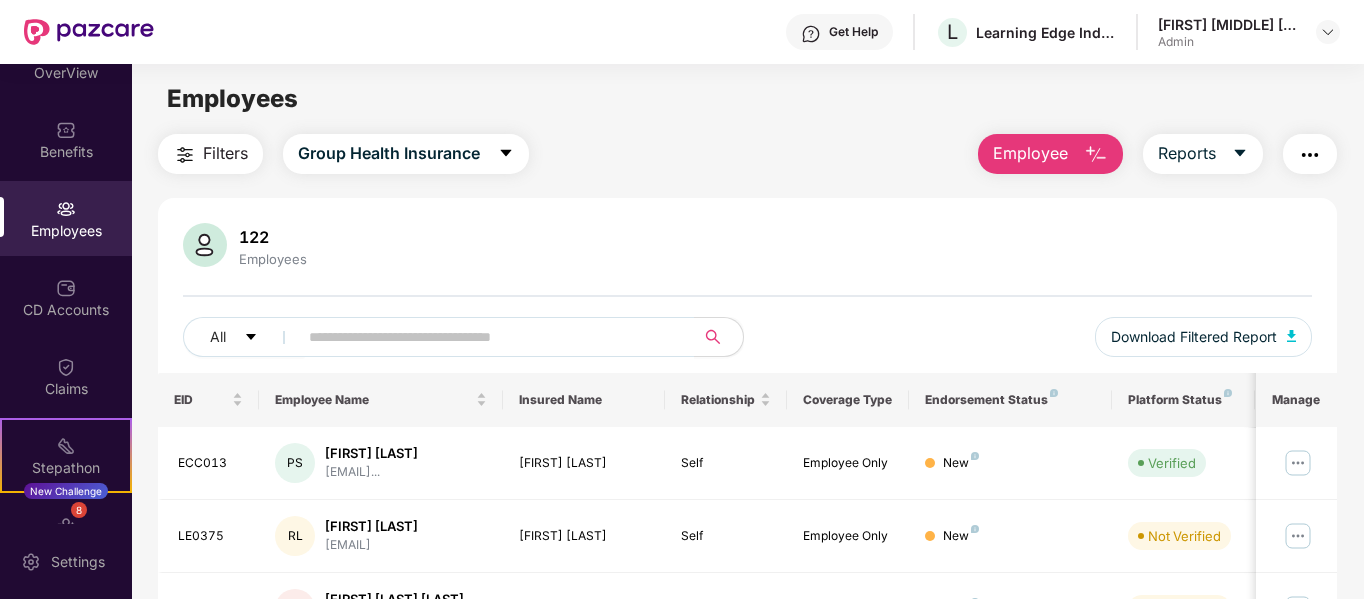 scroll, scrollTop: 80, scrollLeft: 0, axis: vertical 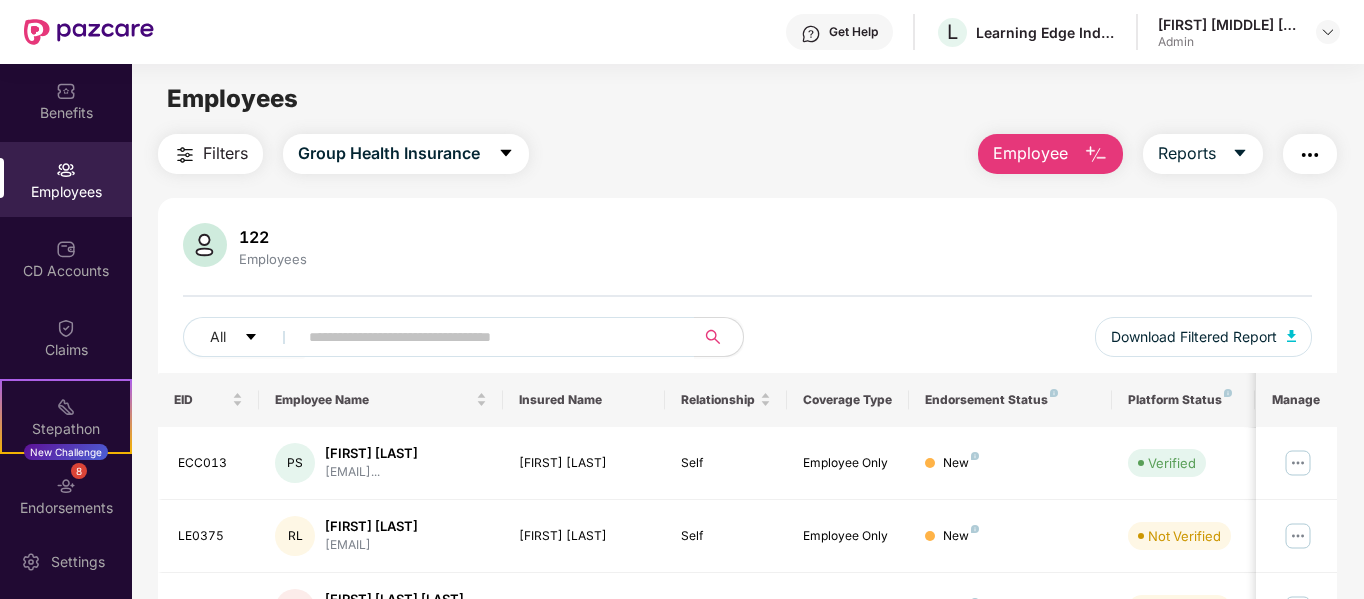 click on "Filters Group Health Insurance Employee  Reports 122 Employees All Download Filtered Report EID Employee Name Insured Name Relationship Coverage Type Endorsement Status Platform Status Joining Date Manage                   ECC013 PS P R [FIRST] [LAST]   [EMAIL] R [FIRST] [LAST] Self Employee Only New Verified 28 July 2025 LE0375 RL R L [FIRST] [LAST]   [EMAIL] R L [FIRST] [LAST] Self Employee Only New Not Verified 28 July 2025 ECC012 MJ [FIRST] [LAST] [LAST]   [EMAIL] [FIRST] [LAST] [LAST] Self Employee Only New Not Verified 10 July 2025 ECC011 AK [FIRST] [LAST] [LAST]   [EMAIL] [FIRST] [LAST] [LAST] Self Employee Only New Verified 10 July 2025 LE0374 AS [FIRST] [LAST] [LAST]   [EMAIL] [FIRST] [LAST] [LAST] Self Employee Only New Auto Verified 16 July 2025 LE0373 BL [FIRST] [LAST]   [EMAIL] [FIRST] [LAST] Self Employee Only New Auto Verified 07 July 2025 LE0372 KD K K [FIRST]   [EMAIL] K K [FIRST] Self Employee Only New LE0371" at bounding box center [747, 681] 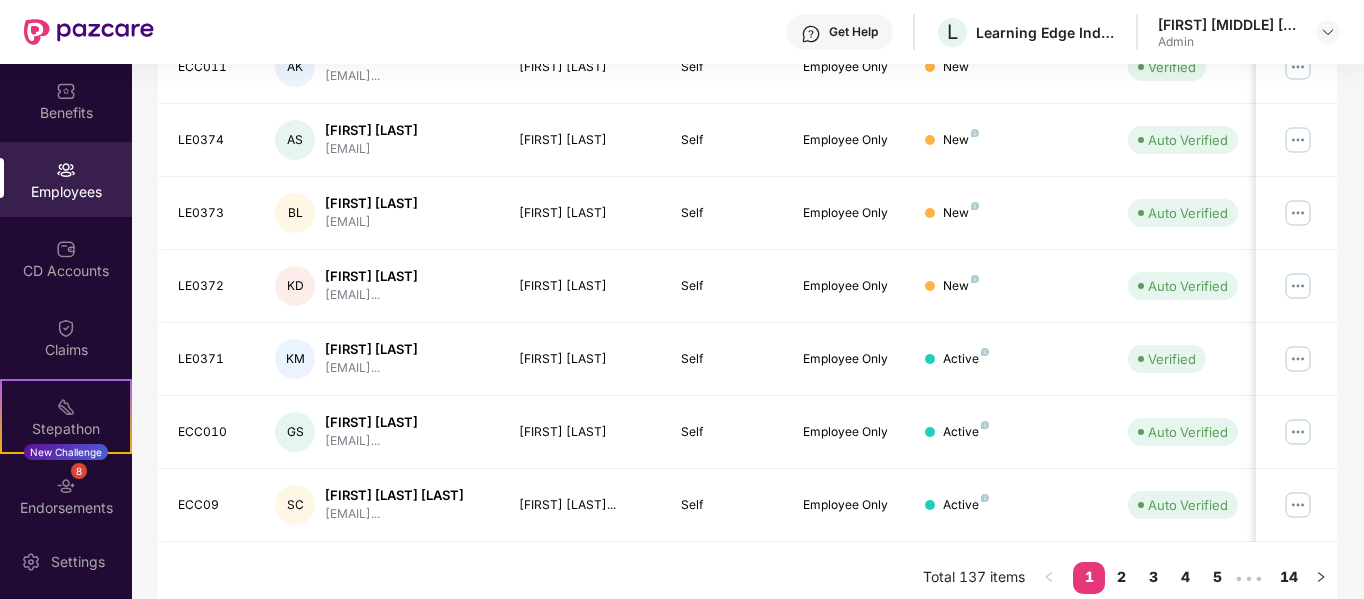 scroll, scrollTop: 630, scrollLeft: 0, axis: vertical 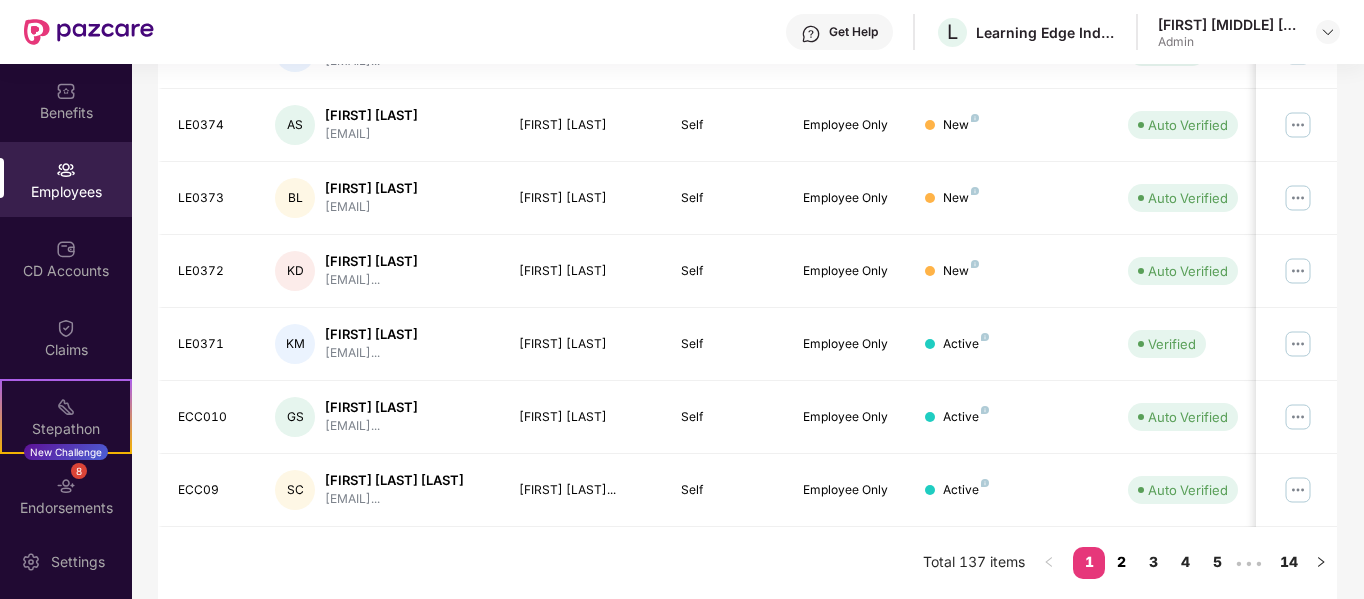 click on "2" at bounding box center (1121, 562) 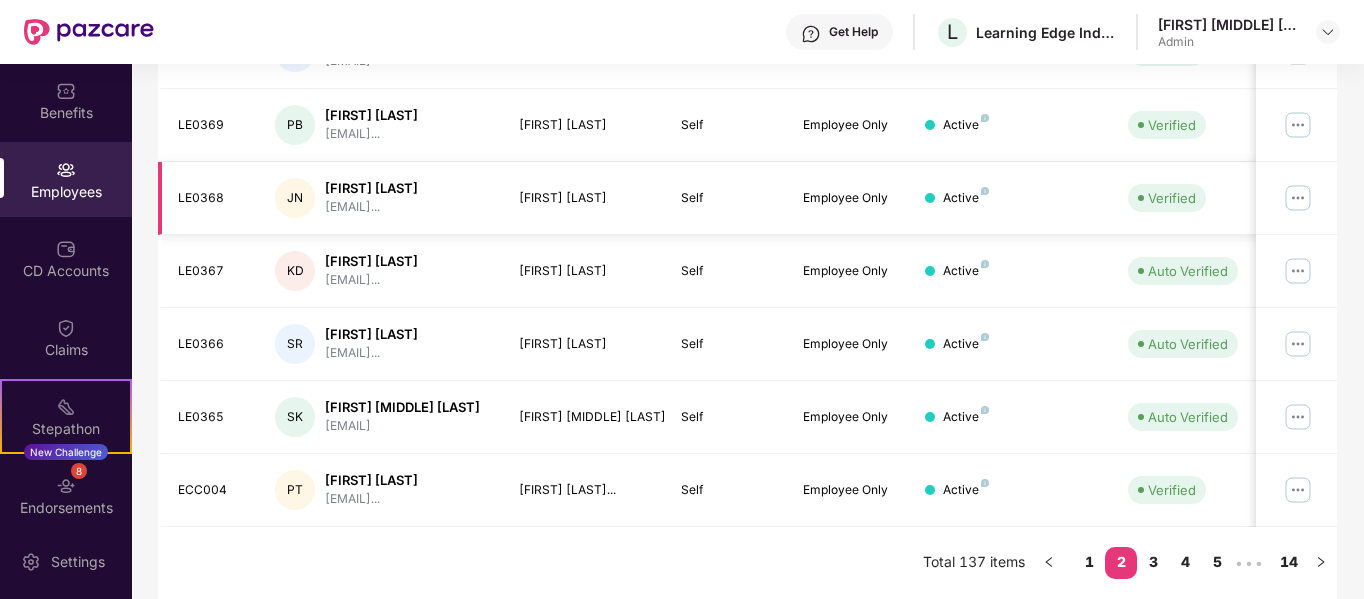 click at bounding box center [1296, 198] 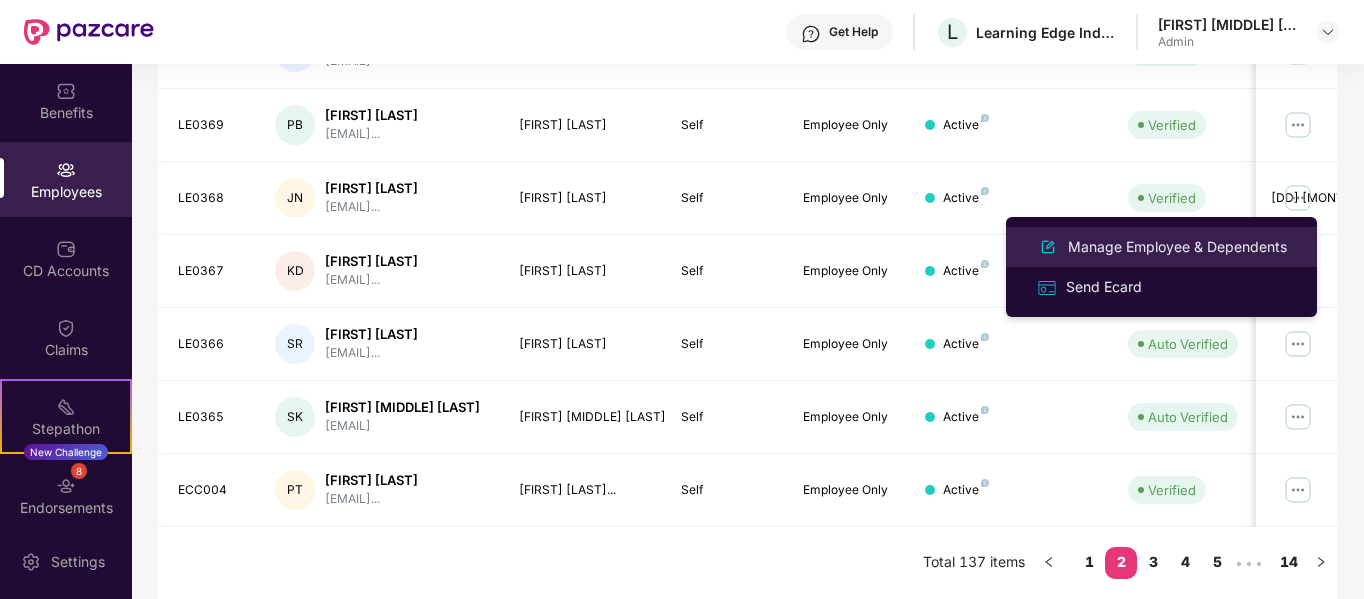 click on "Manage Employee & Dependents" at bounding box center [1177, 247] 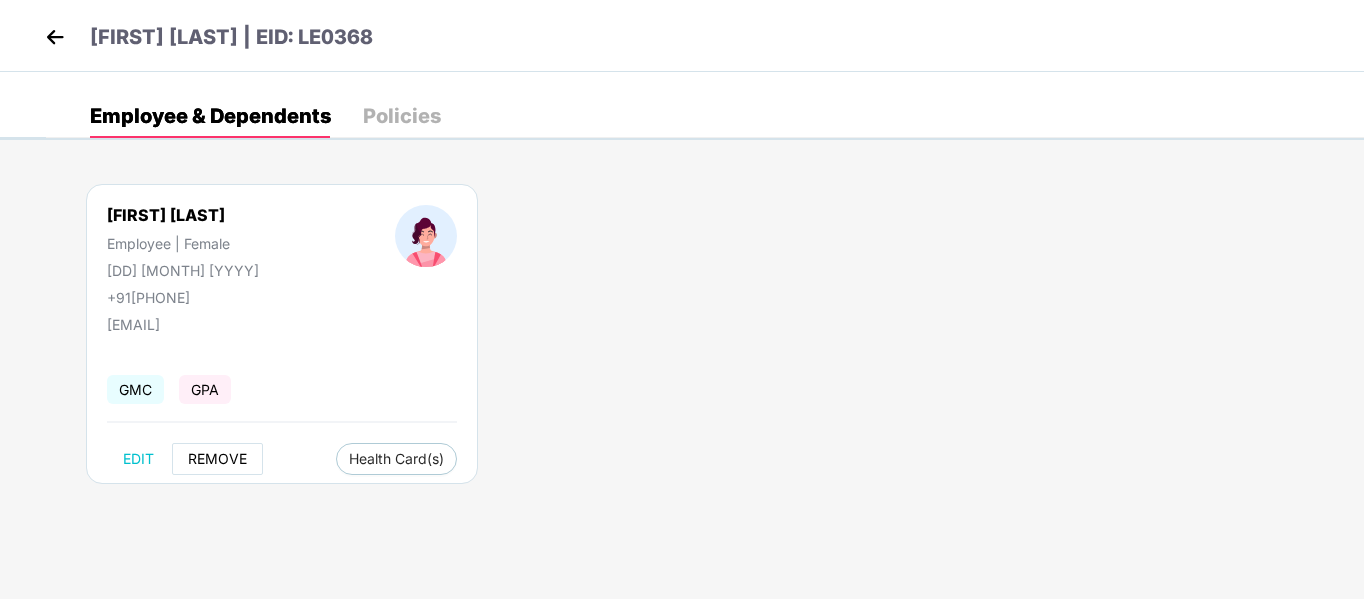 click on "REMOVE" at bounding box center (217, 459) 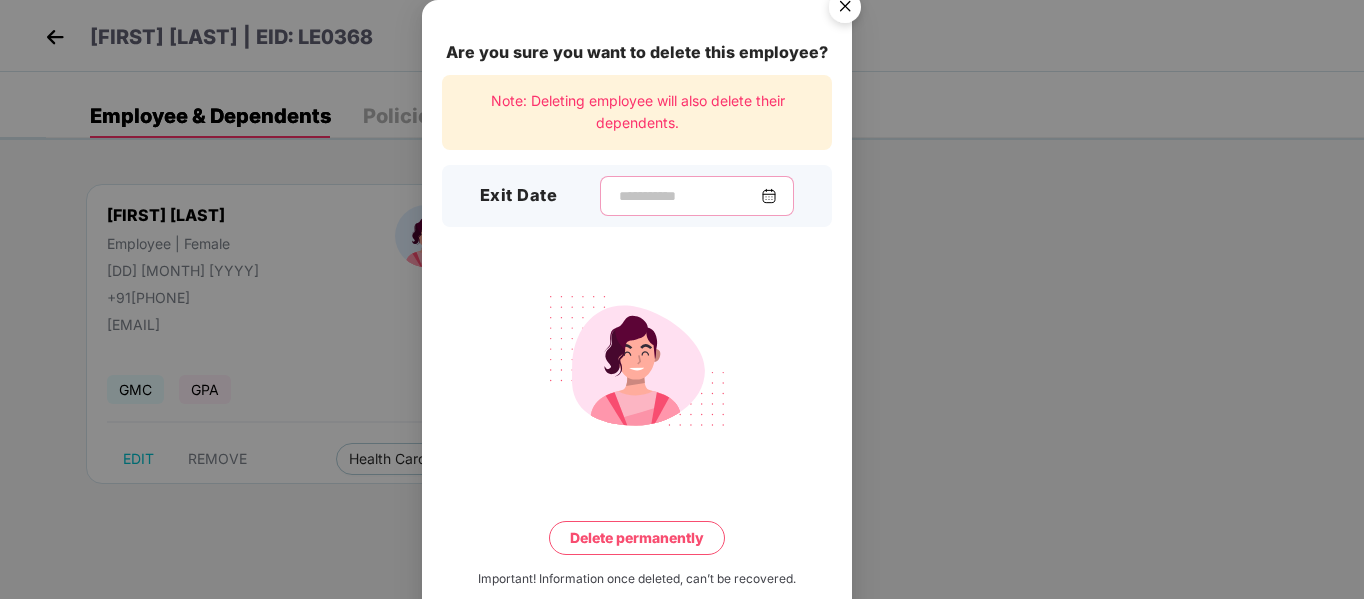 click at bounding box center [689, 196] 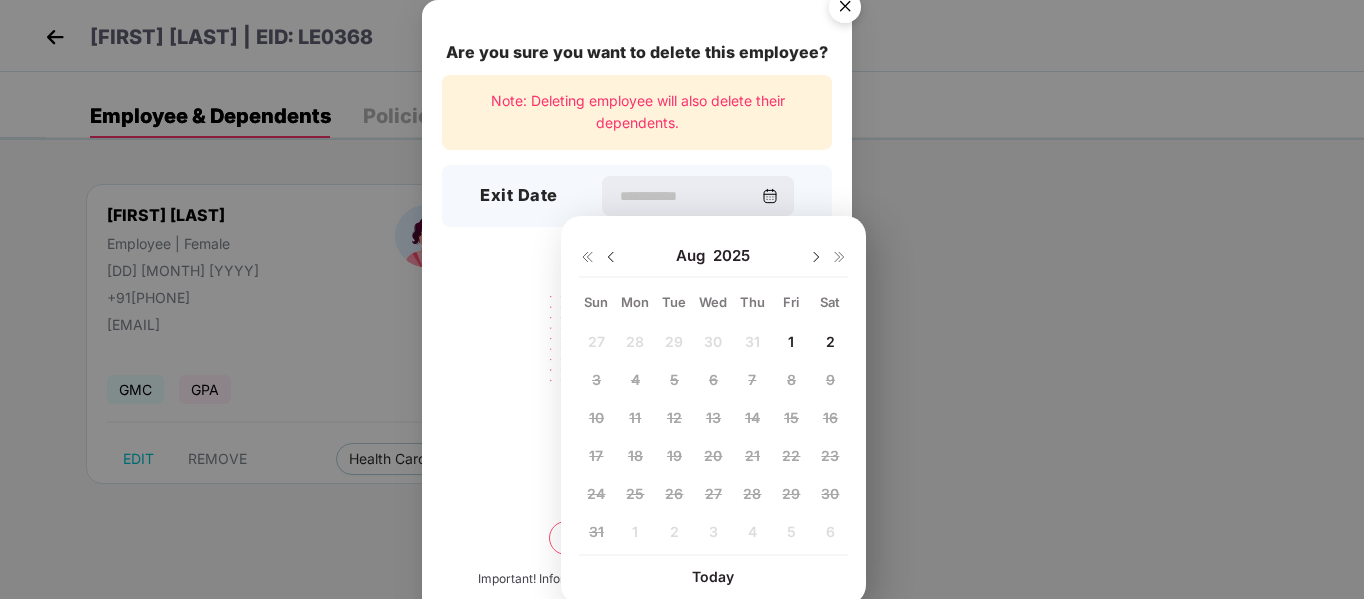 click at bounding box center [611, 257] 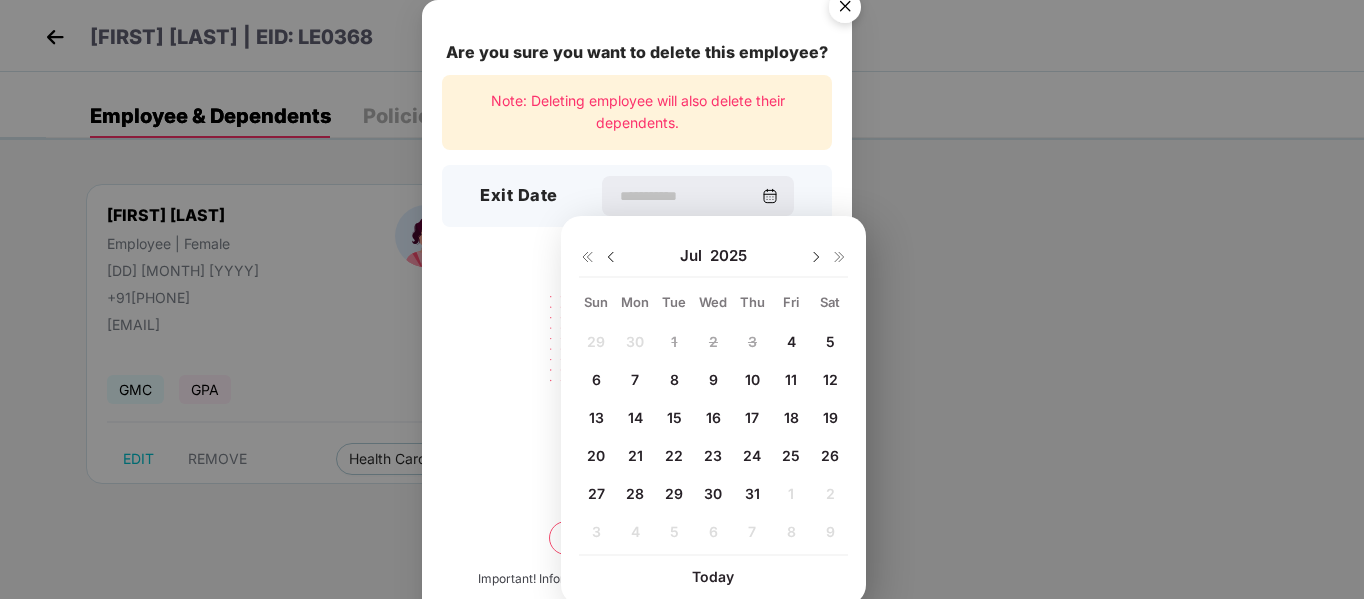 click on "31" at bounding box center (752, 493) 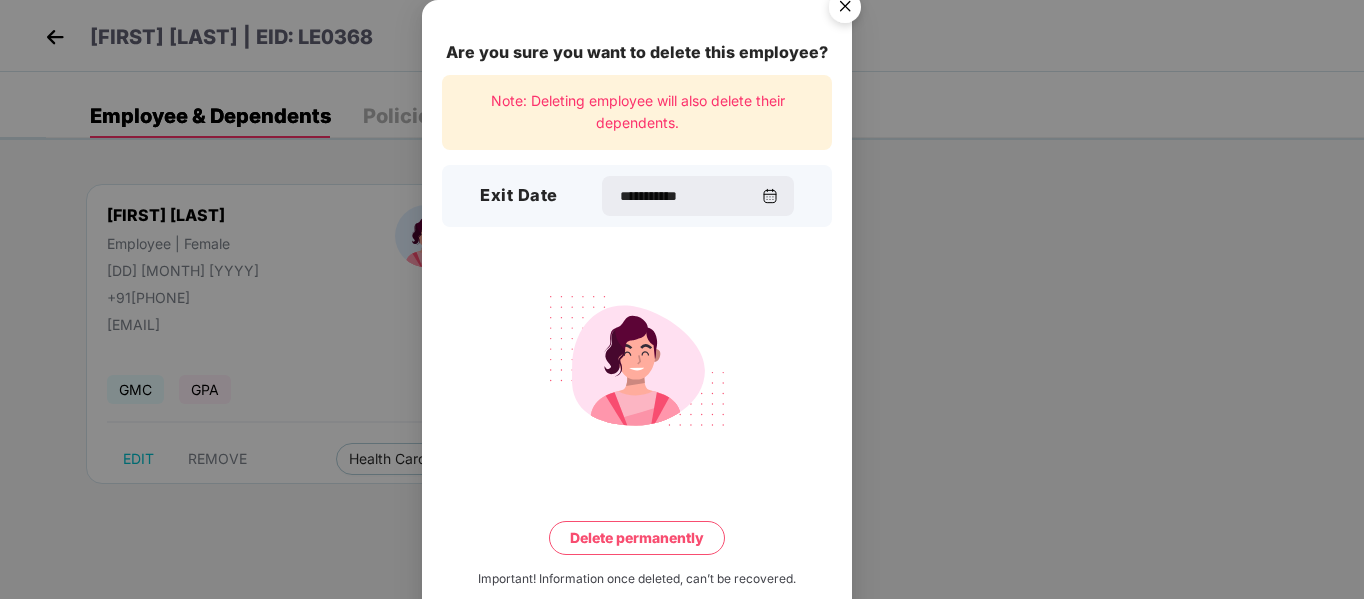 click at bounding box center [845, 10] 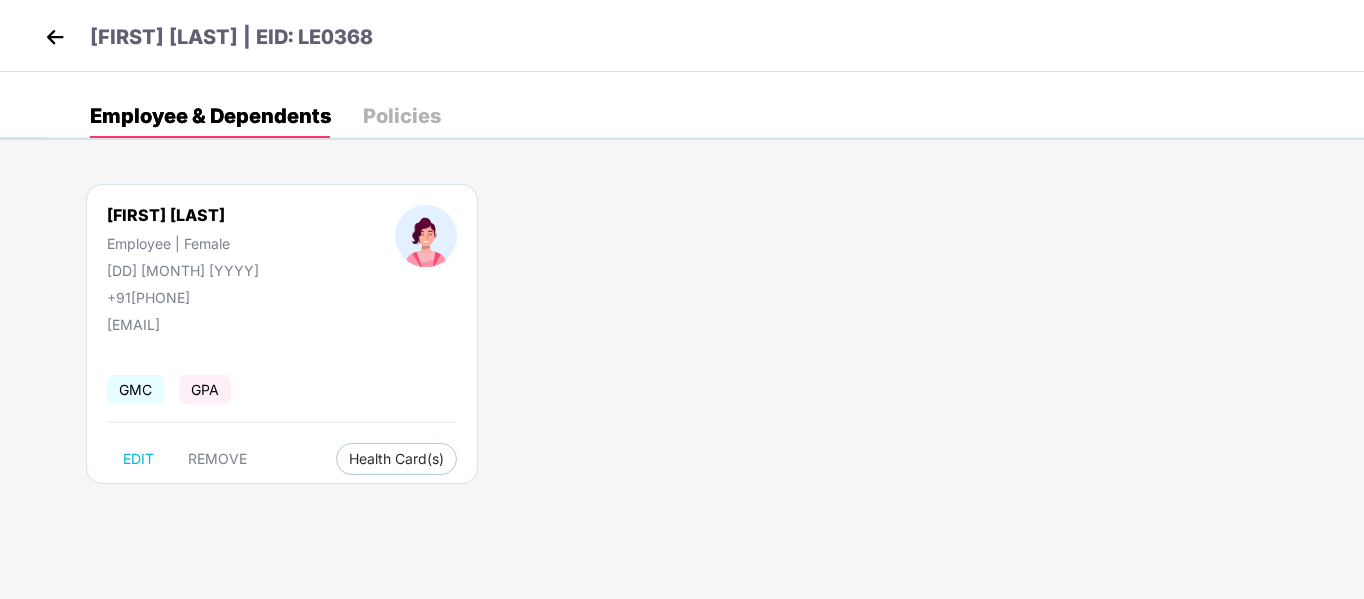 click at bounding box center (55, 37) 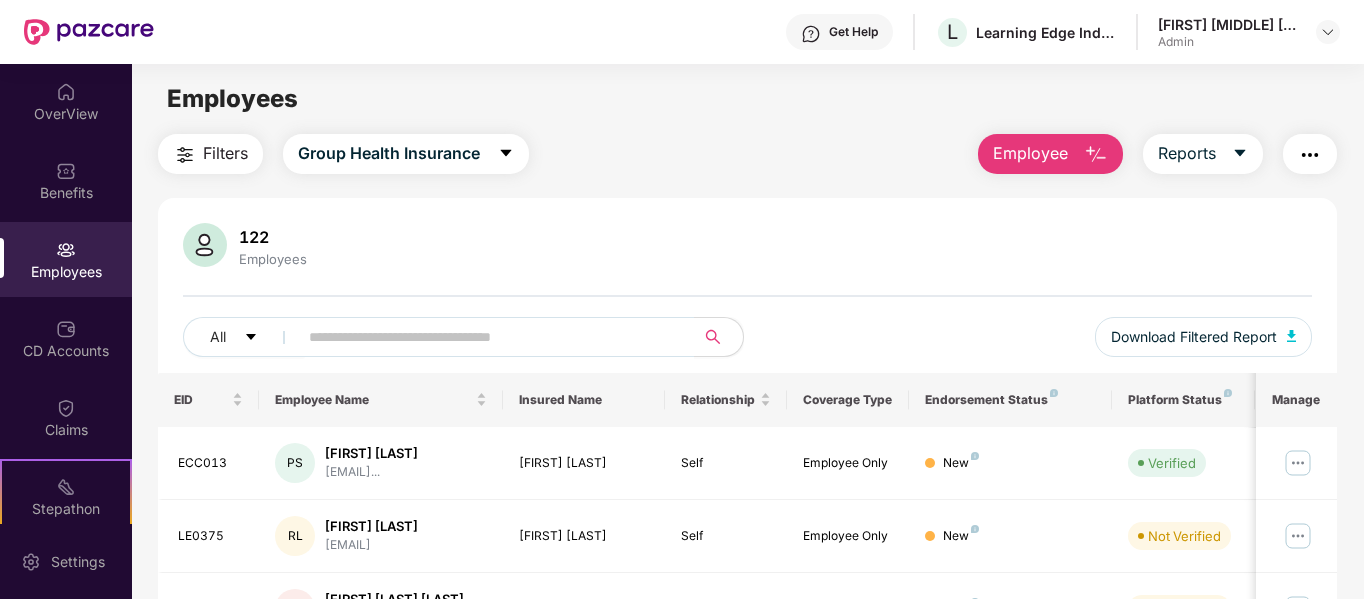 click at bounding box center (1096, 155) 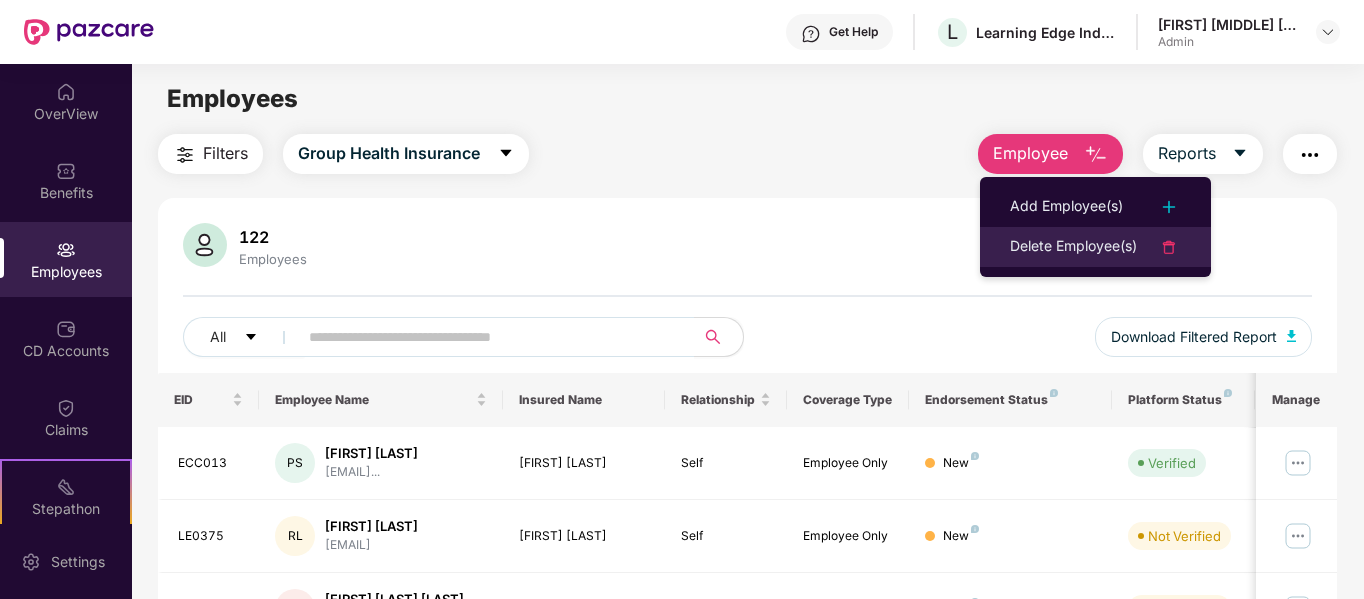 click on "Delete Employee(s)" at bounding box center [1073, 247] 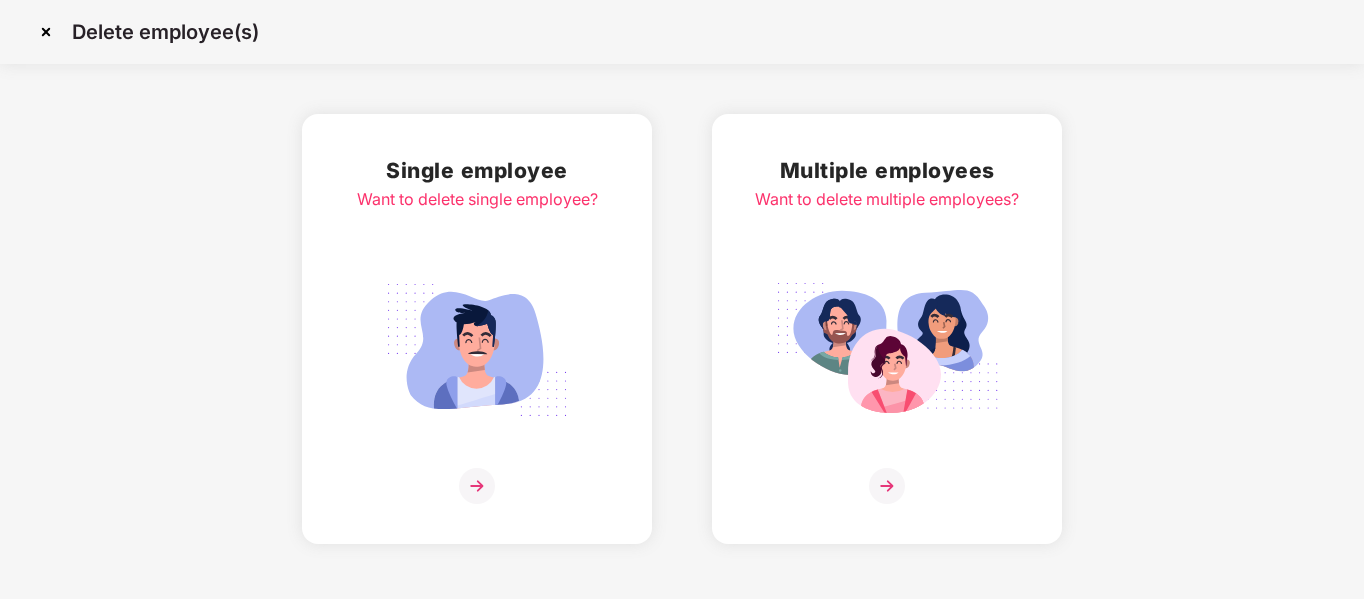 click on "Single employee Want to delete single employee?" at bounding box center (477, 329) 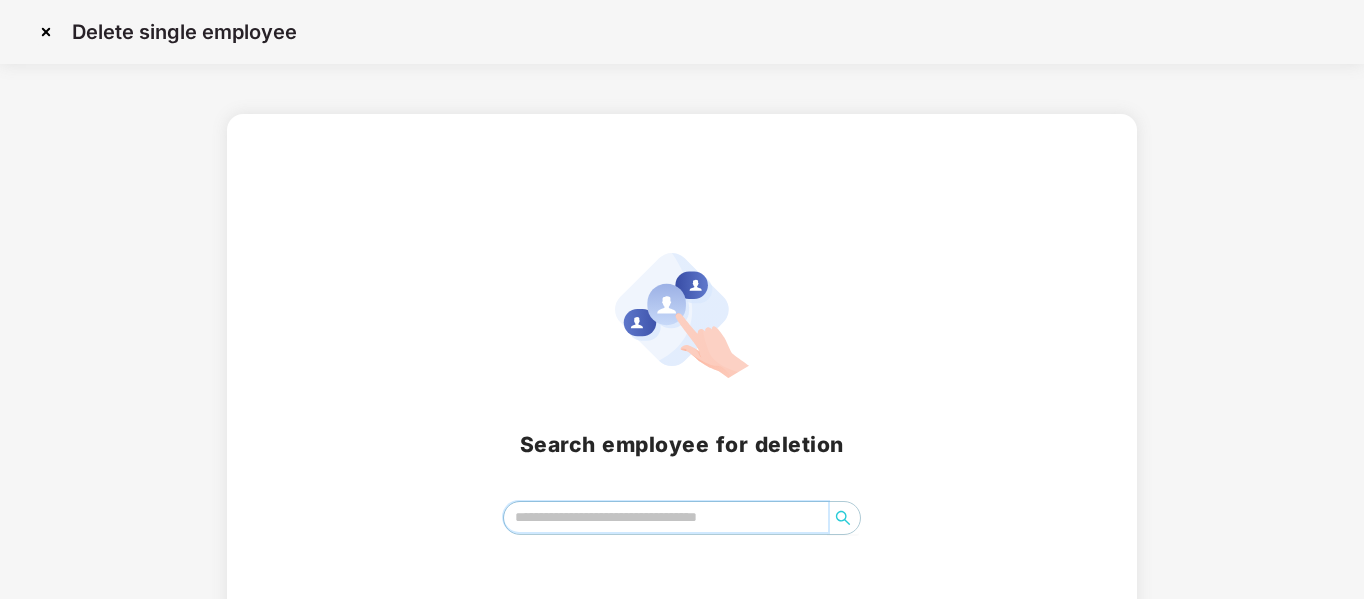 click at bounding box center (666, 517) 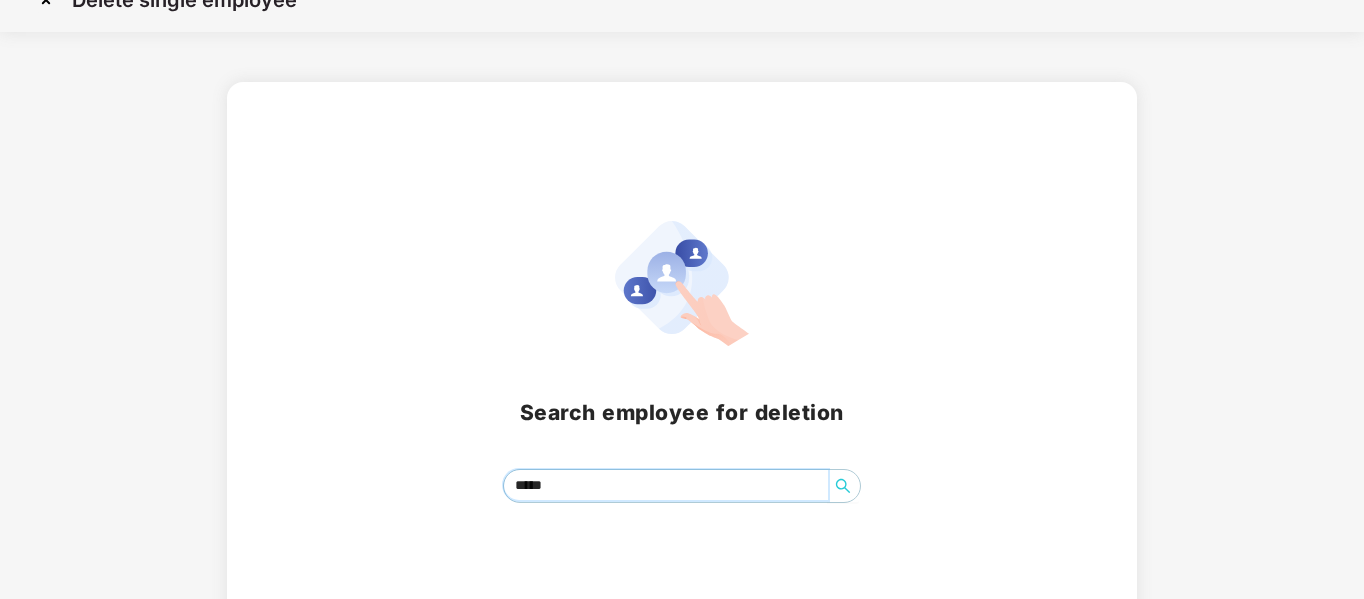 scroll, scrollTop: 75, scrollLeft: 0, axis: vertical 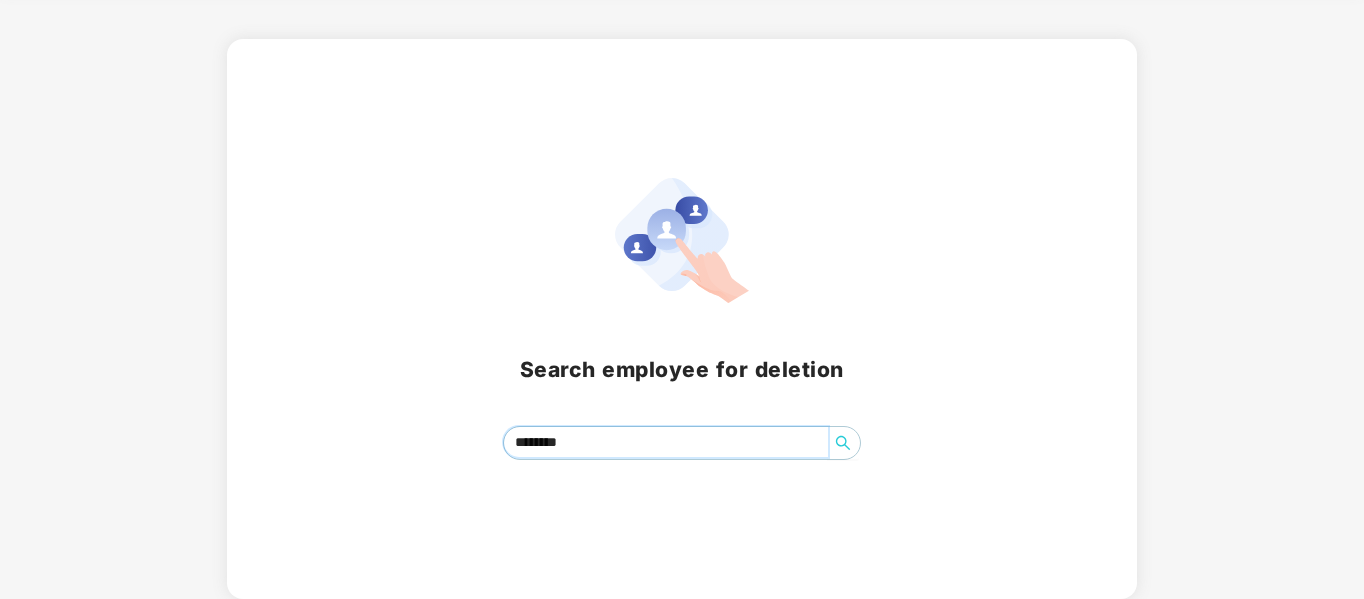 click 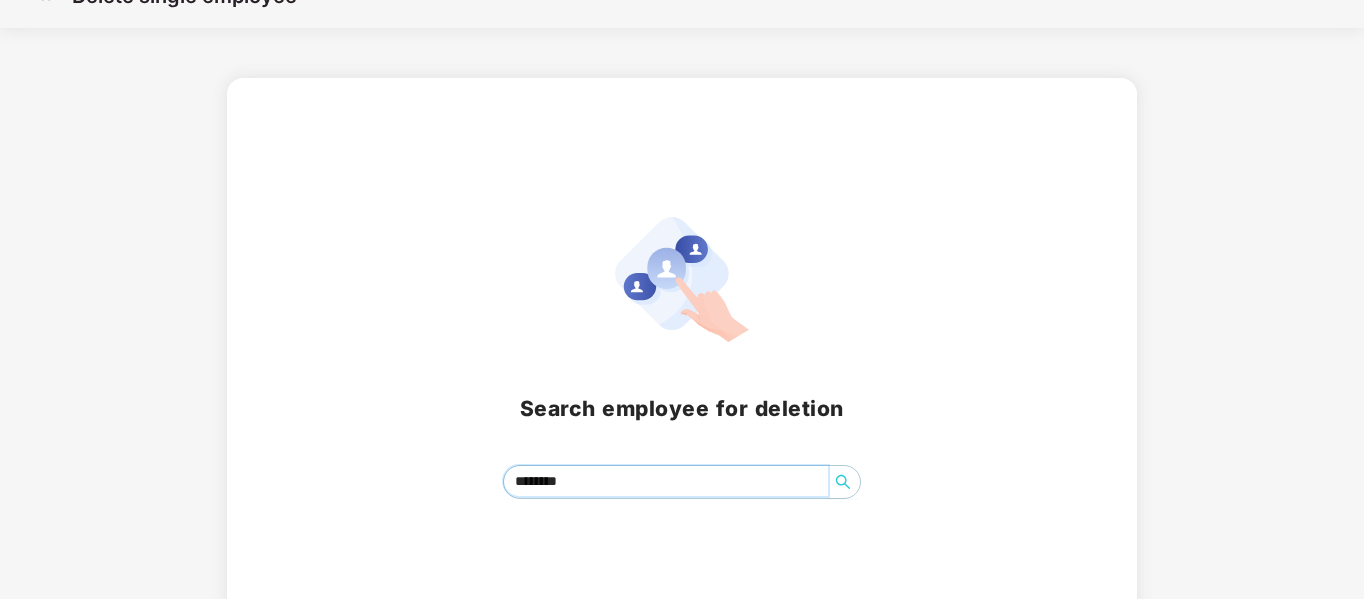 scroll, scrollTop: 75, scrollLeft: 0, axis: vertical 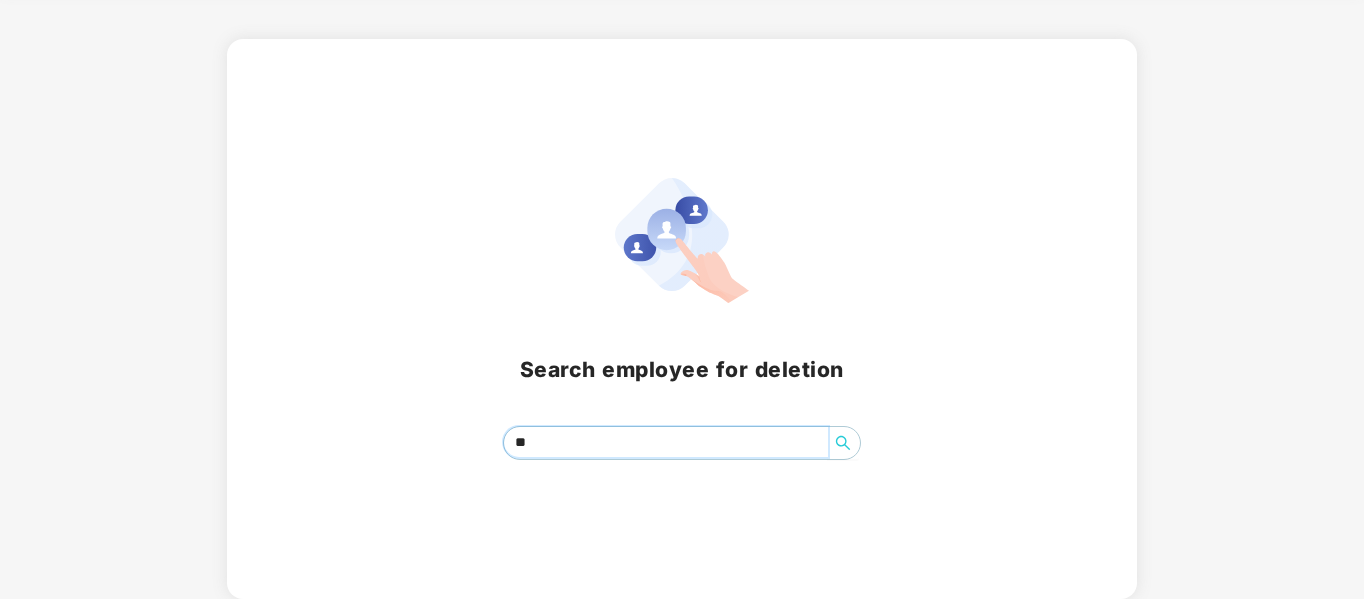 type on "*" 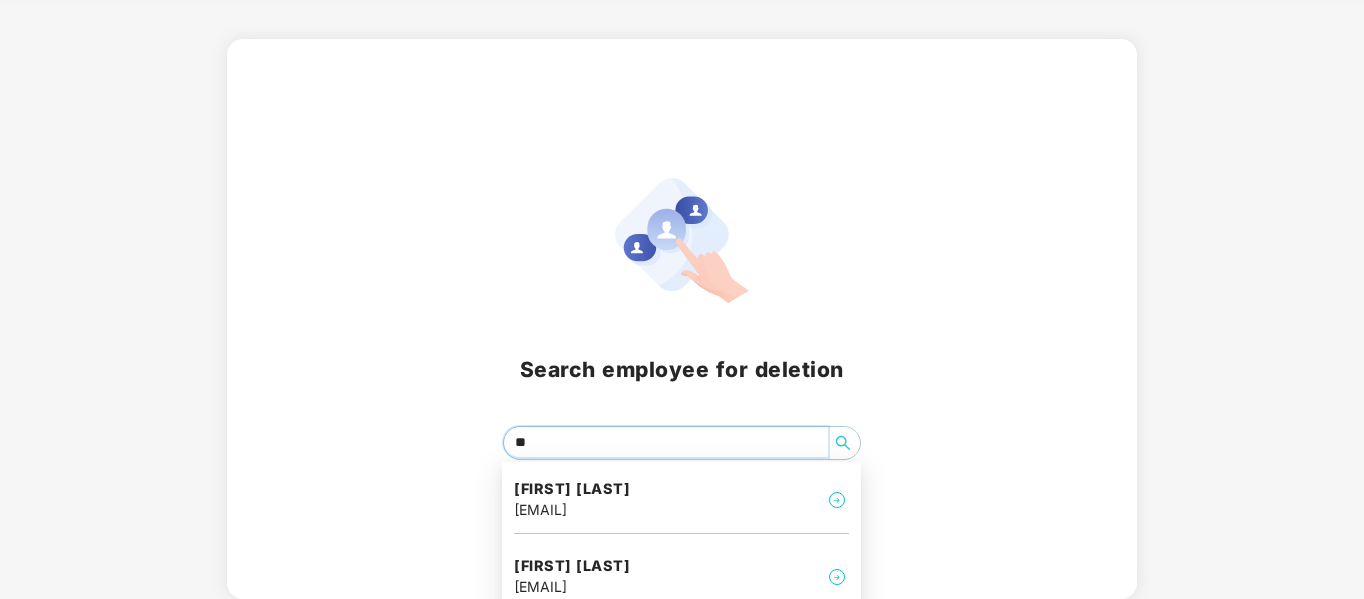 type on "***" 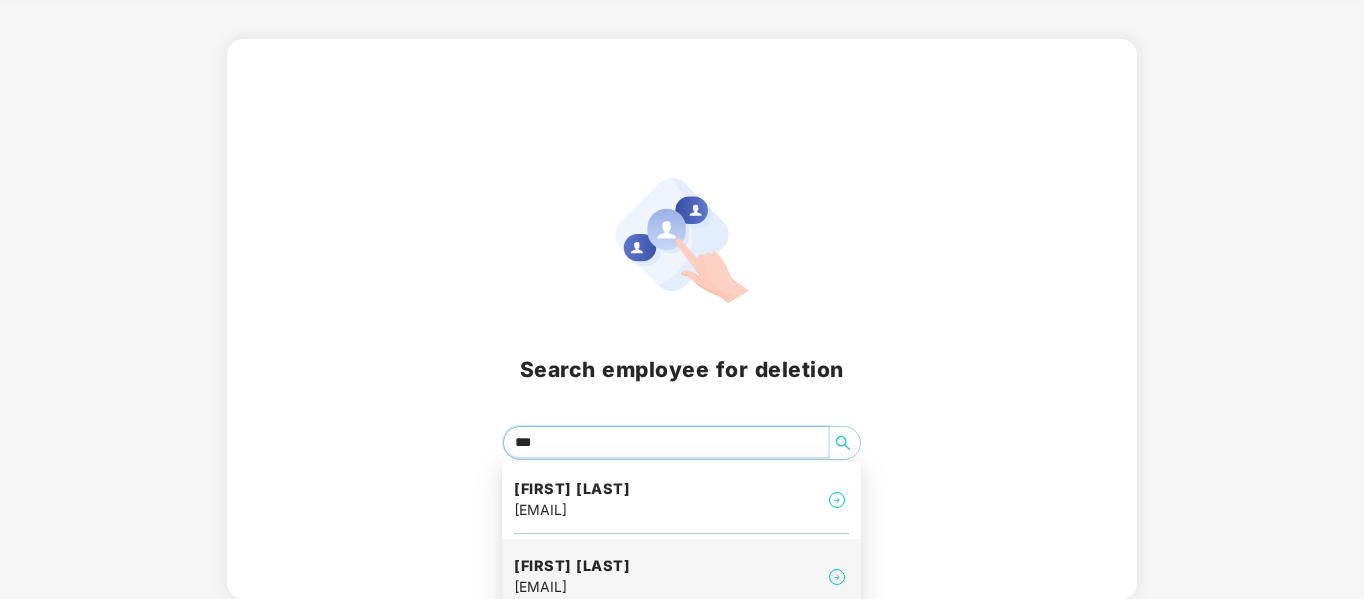 click on "[FIRST] [LAST] [EMAIL]" at bounding box center (681, 577) 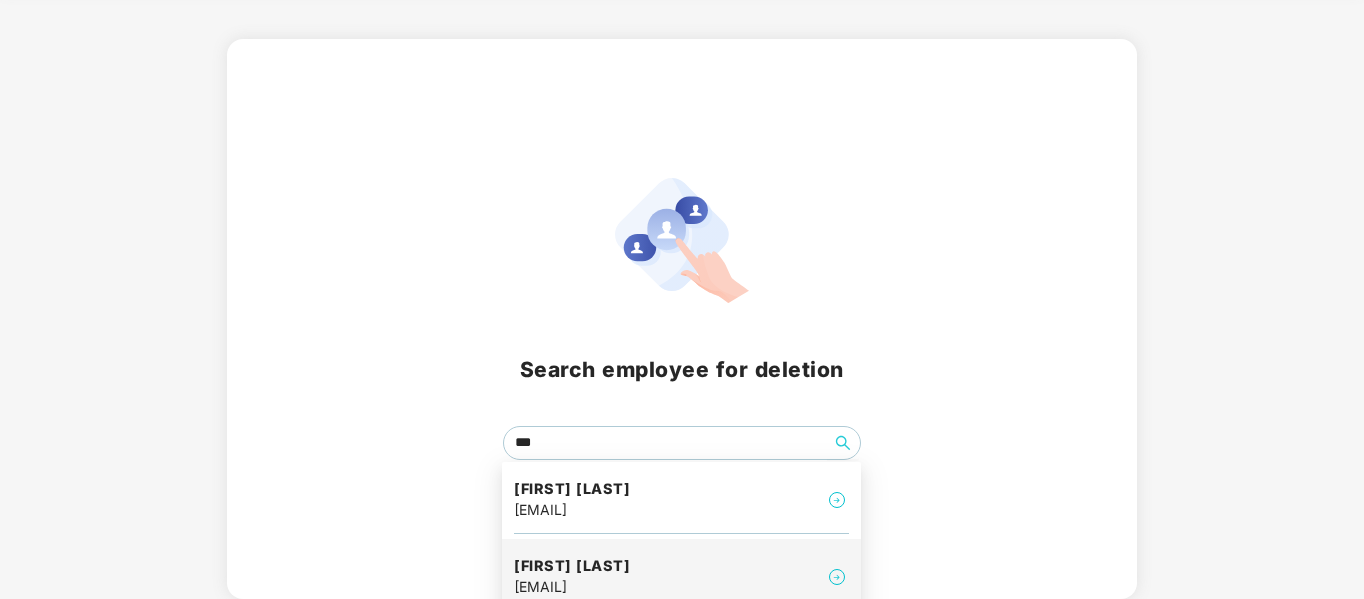 scroll, scrollTop: 0, scrollLeft: 0, axis: both 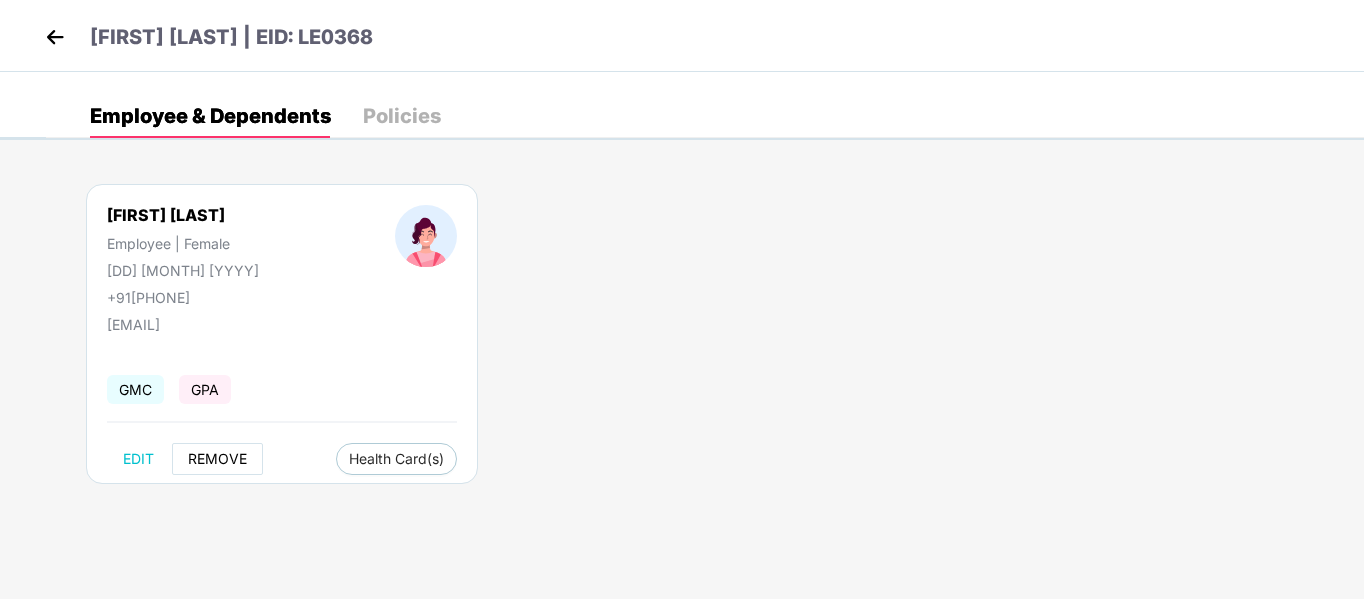 click on "REMOVE" at bounding box center [217, 459] 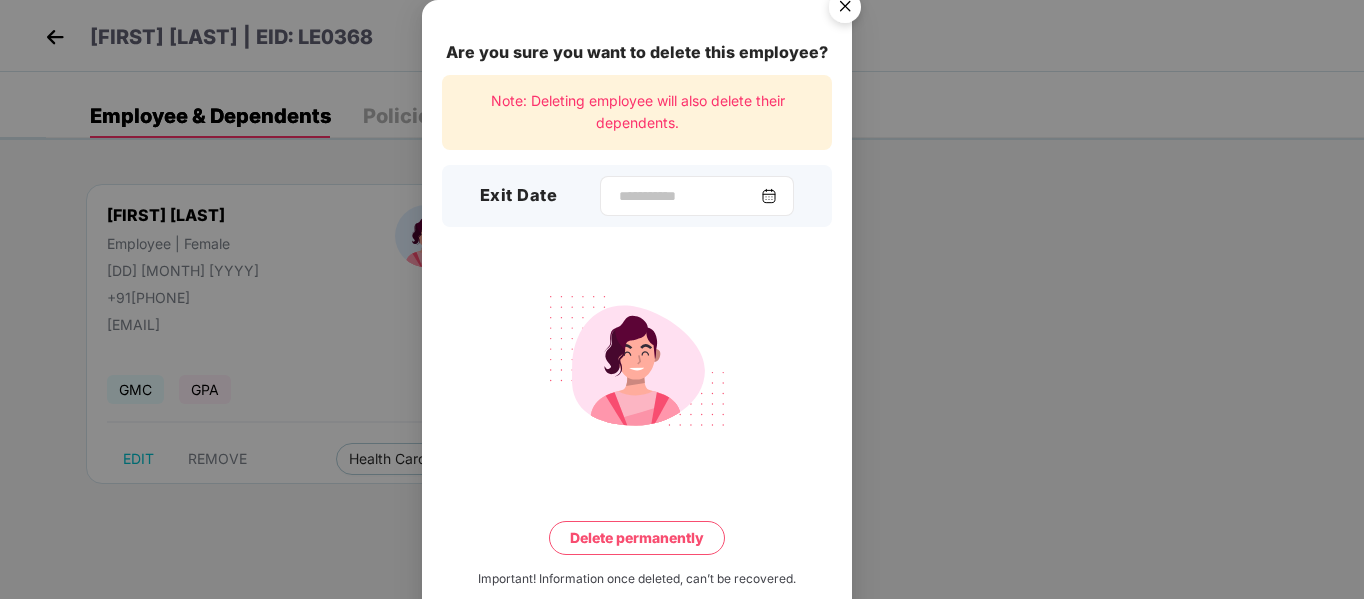 click at bounding box center [769, 196] 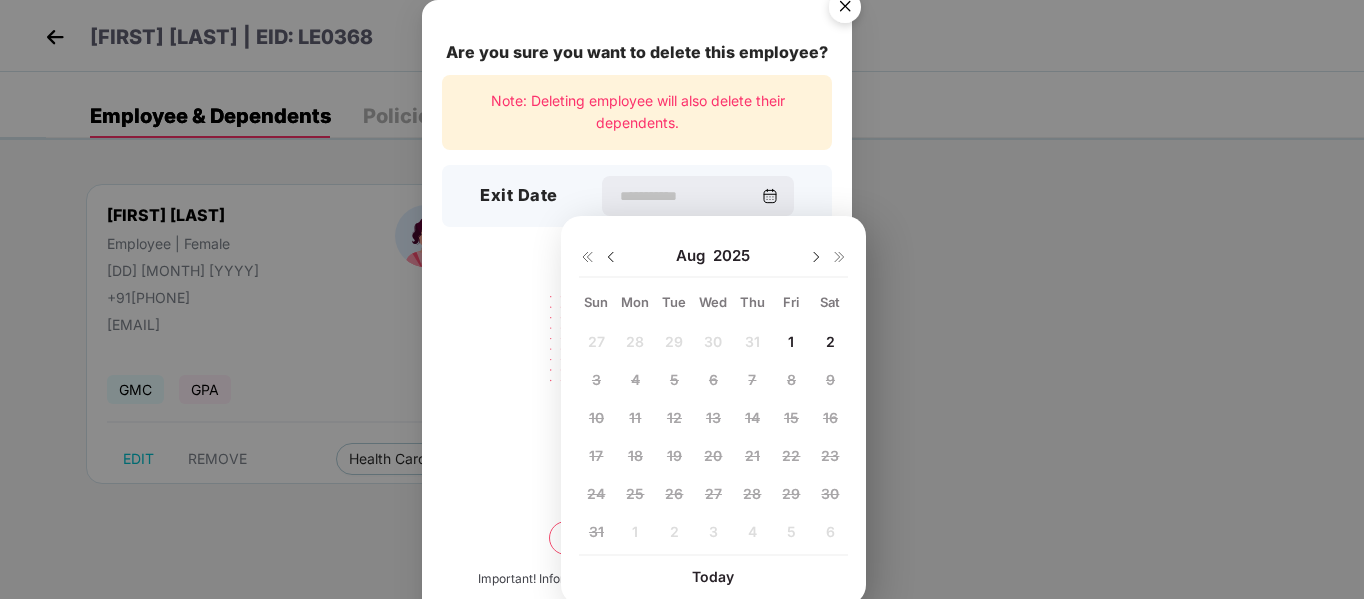 click at bounding box center (611, 257) 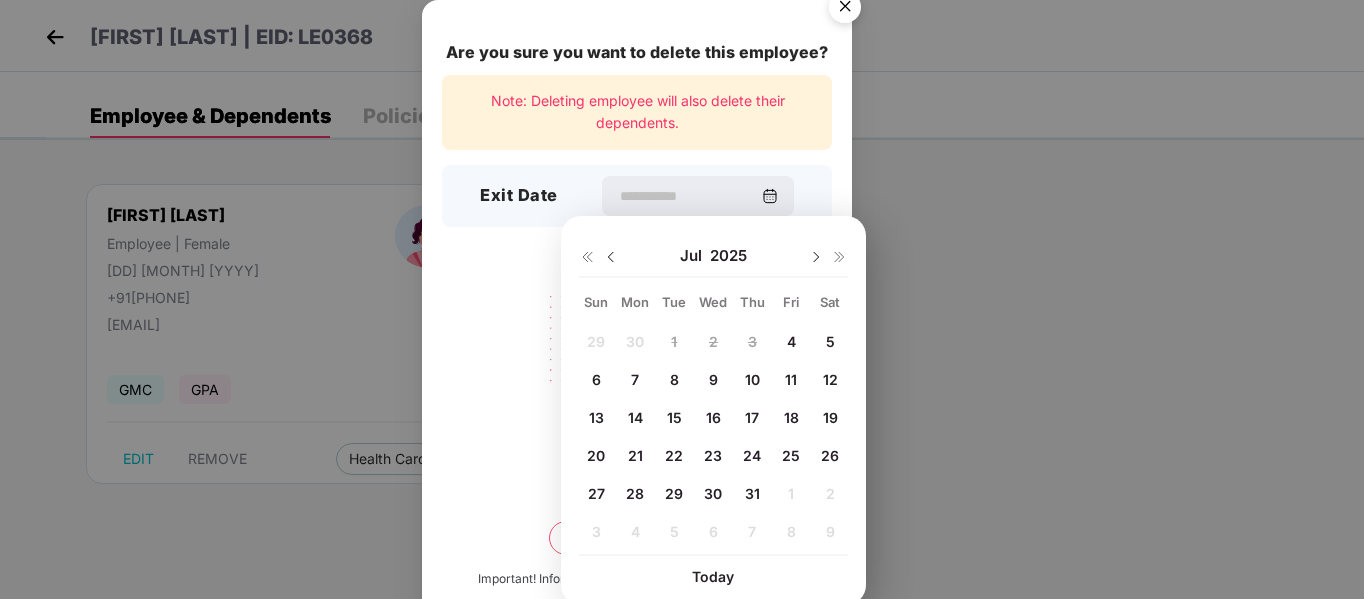 click on "31" at bounding box center (752, 493) 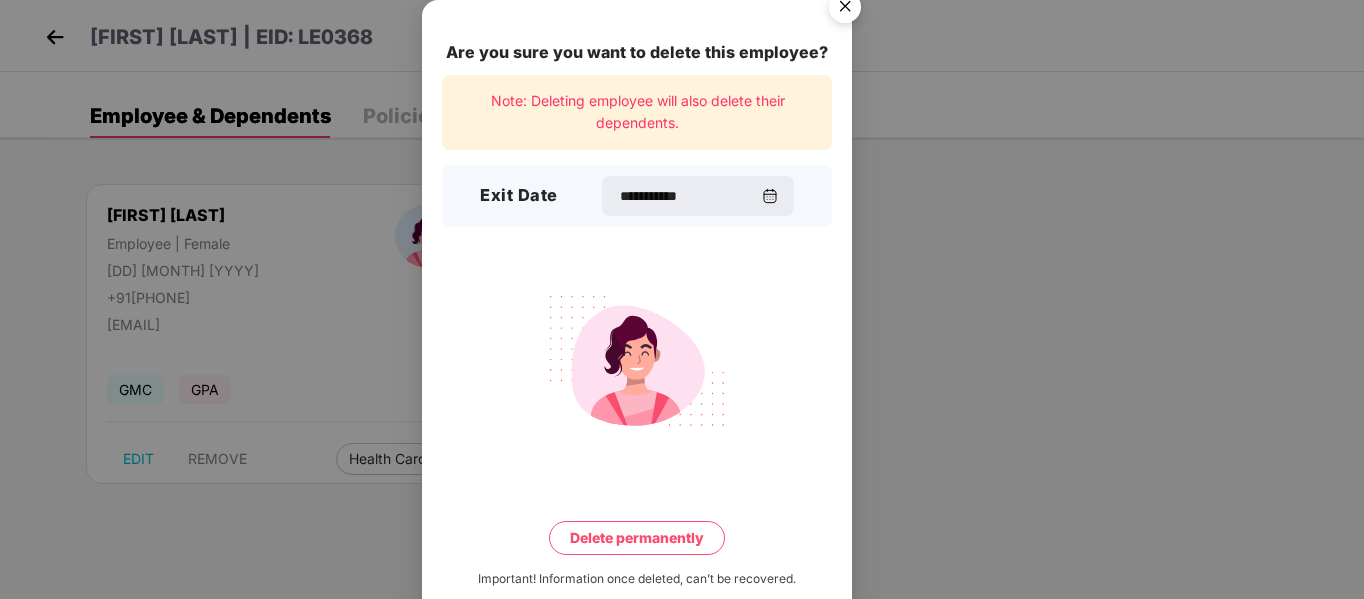 click on "Delete permanently" at bounding box center [637, 538] 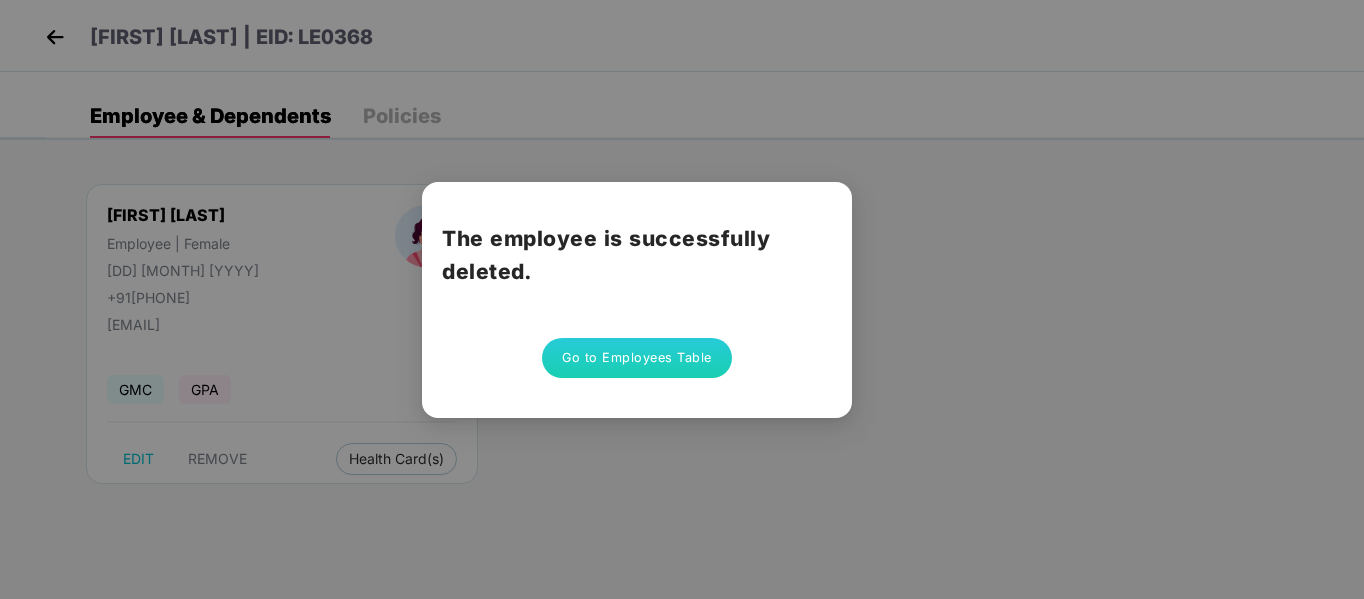 click on "Go to Employees Table" at bounding box center (637, 358) 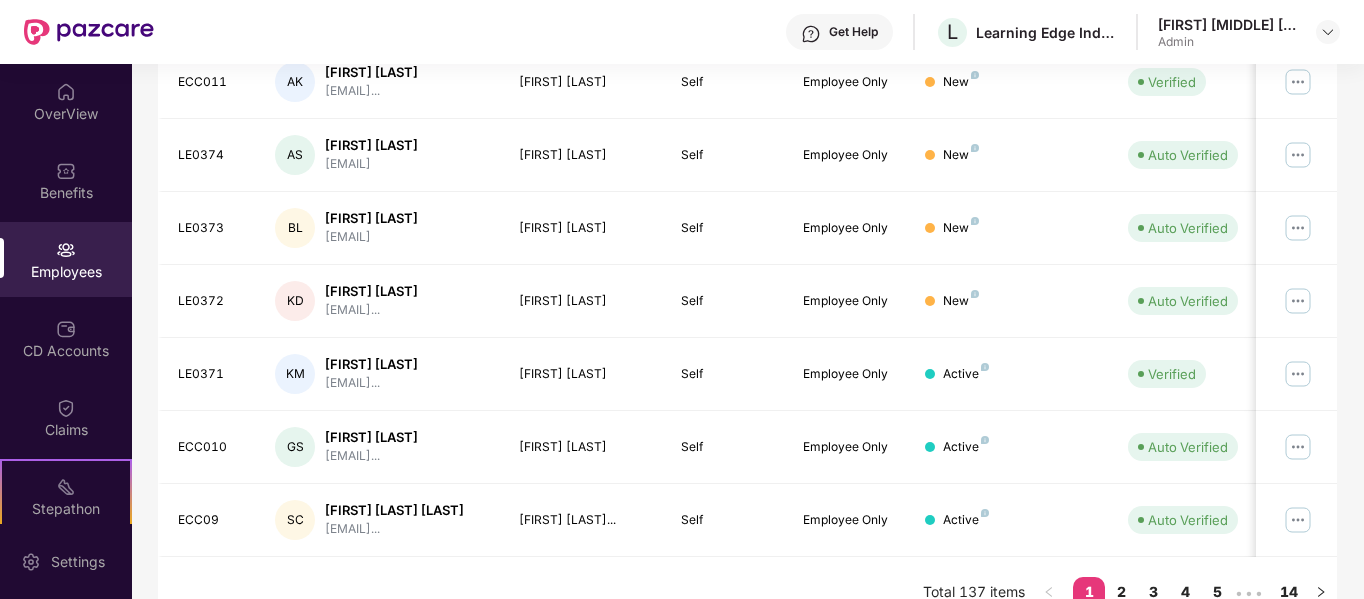 scroll, scrollTop: 630, scrollLeft: 0, axis: vertical 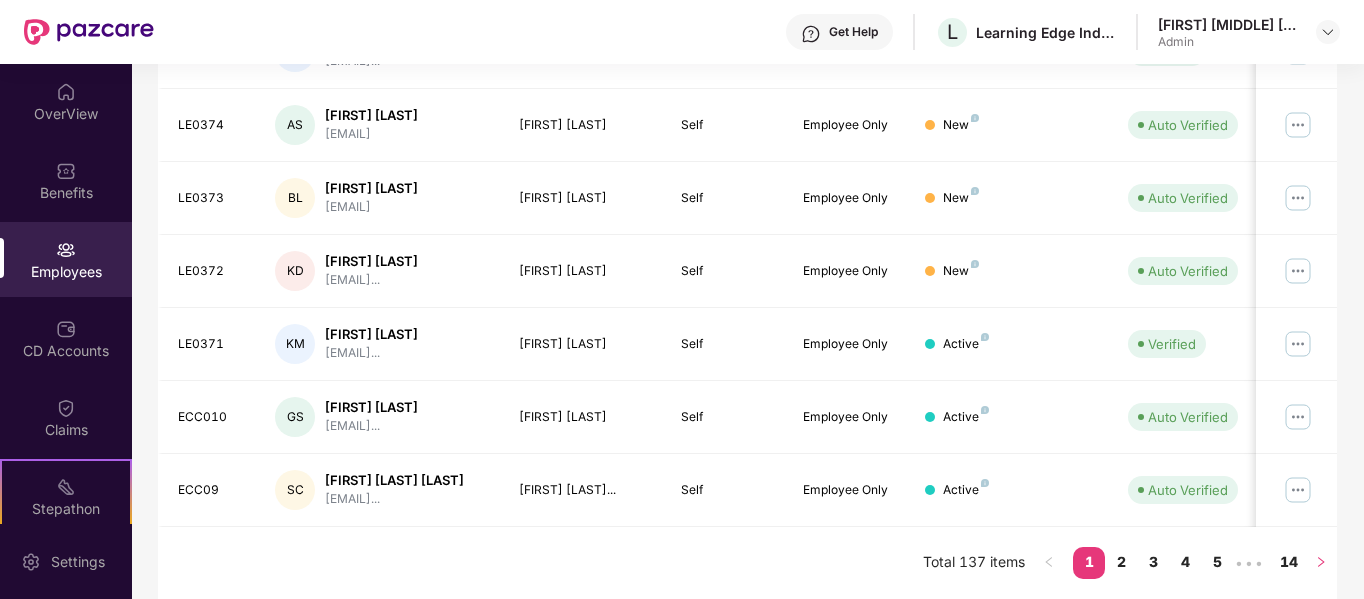 click 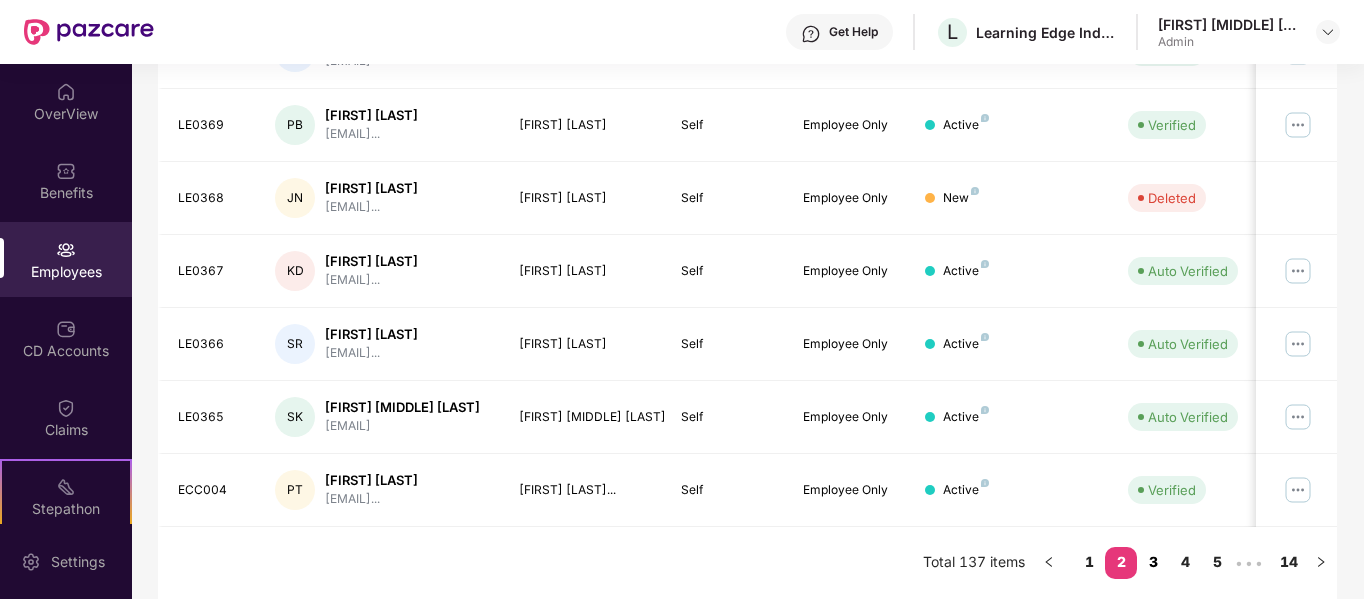 click on "3" at bounding box center (1153, 562) 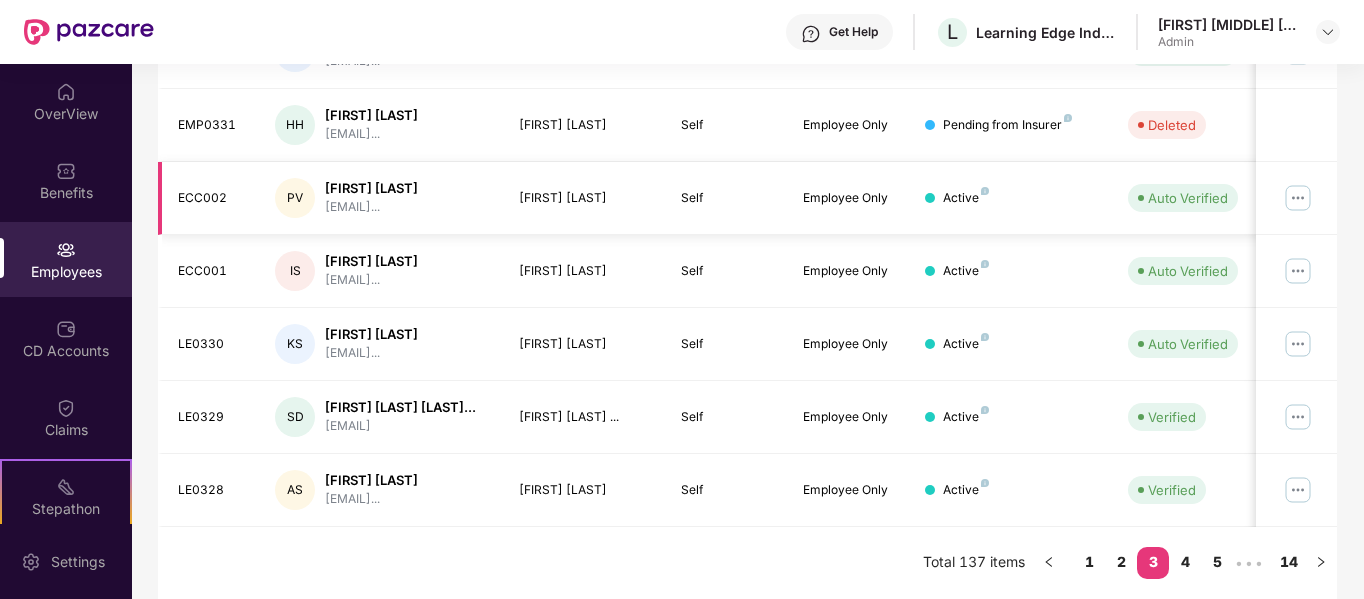 click at bounding box center (1298, 198) 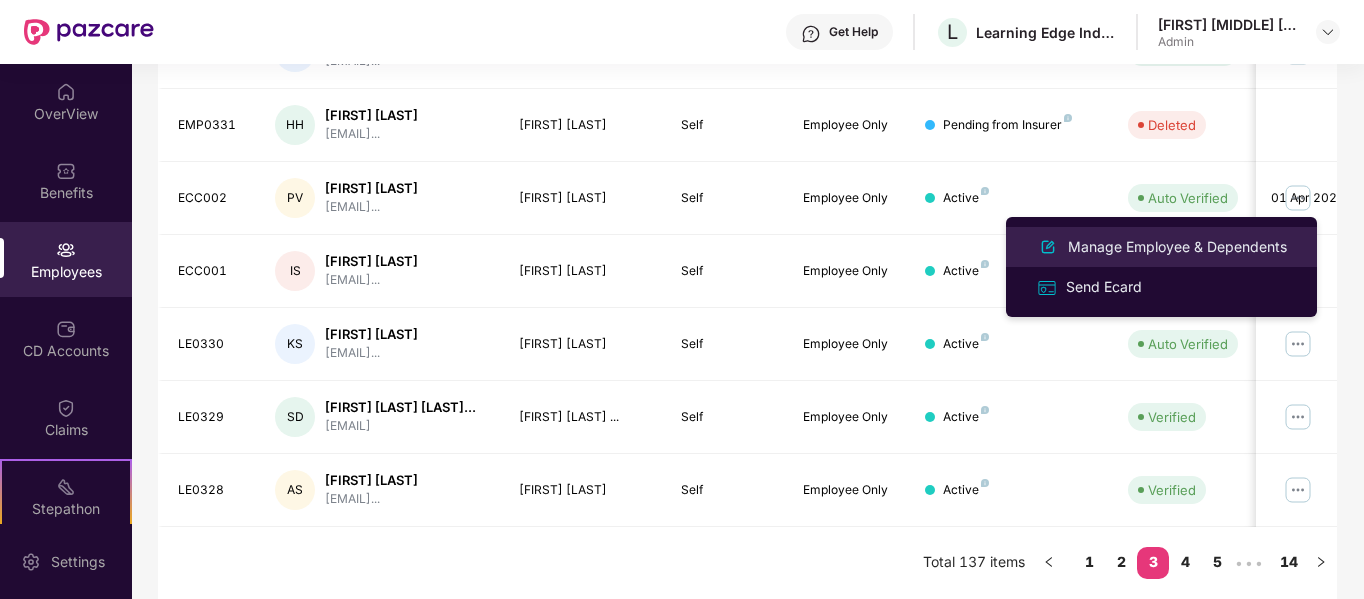 click on "Manage Employee & Dependents" at bounding box center (1177, 247) 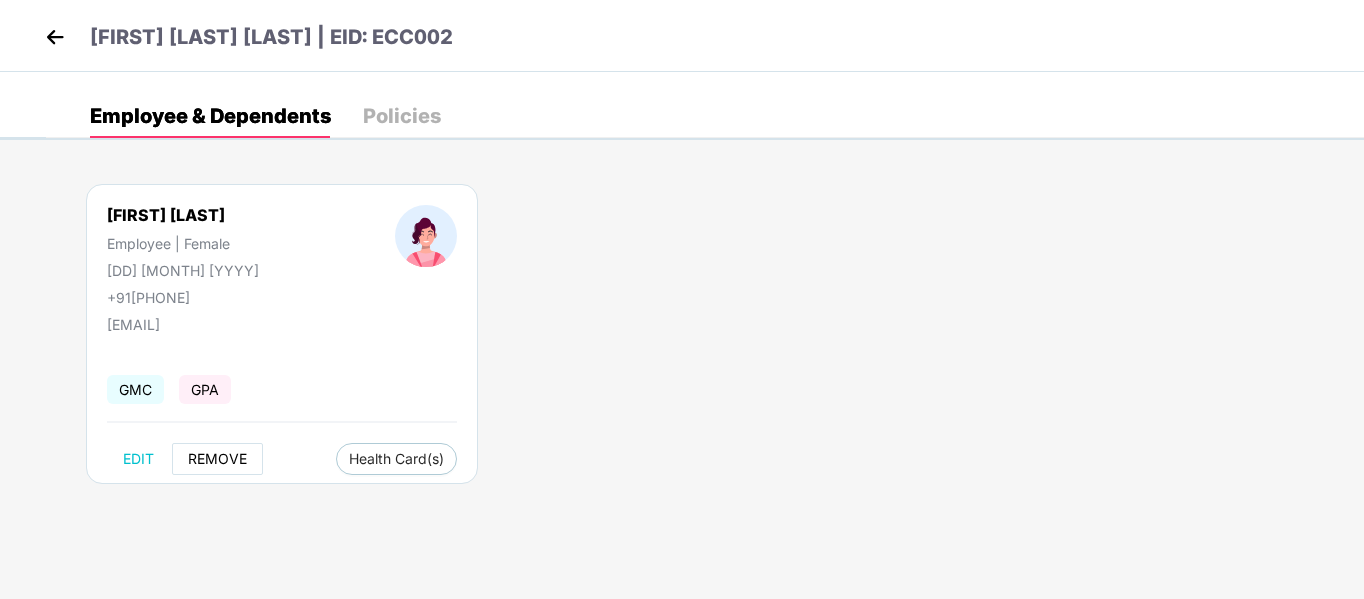 click on "REMOVE" at bounding box center (217, 459) 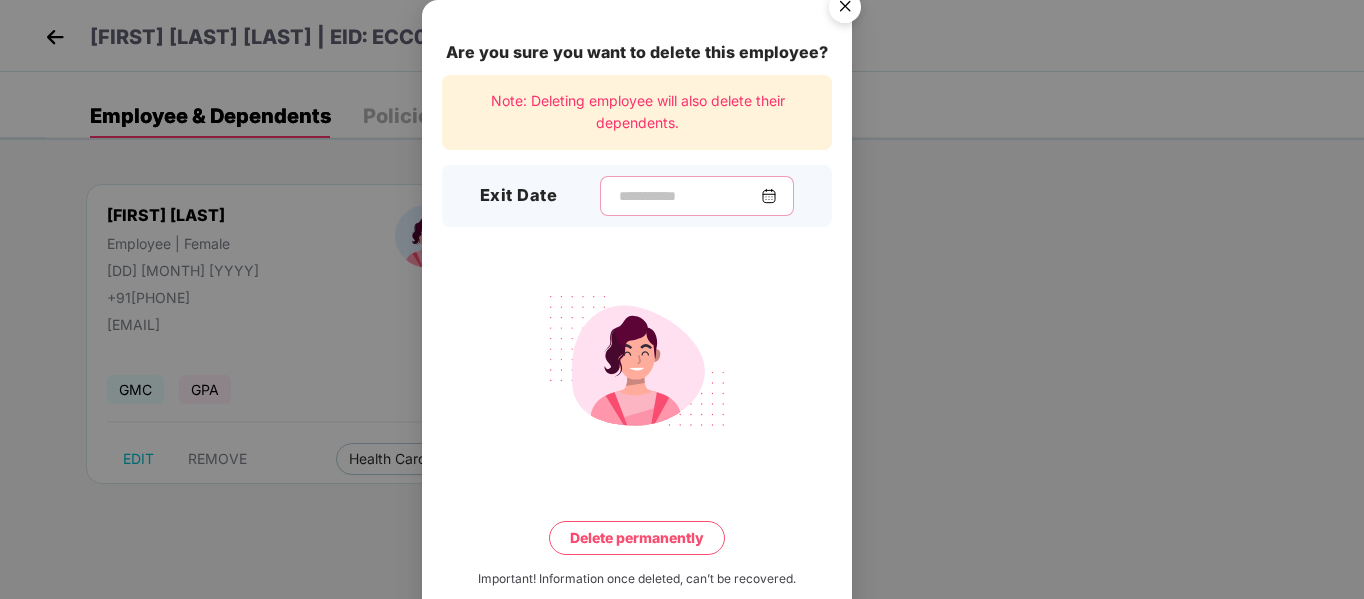 click at bounding box center (689, 196) 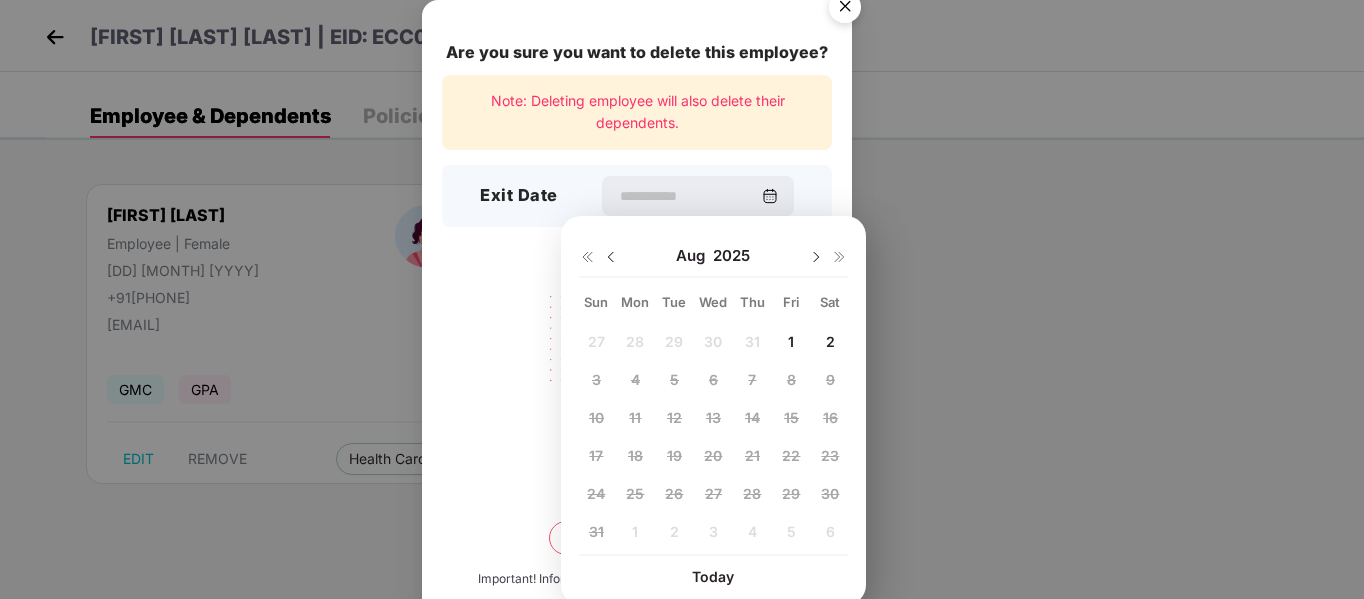 click at bounding box center [611, 257] 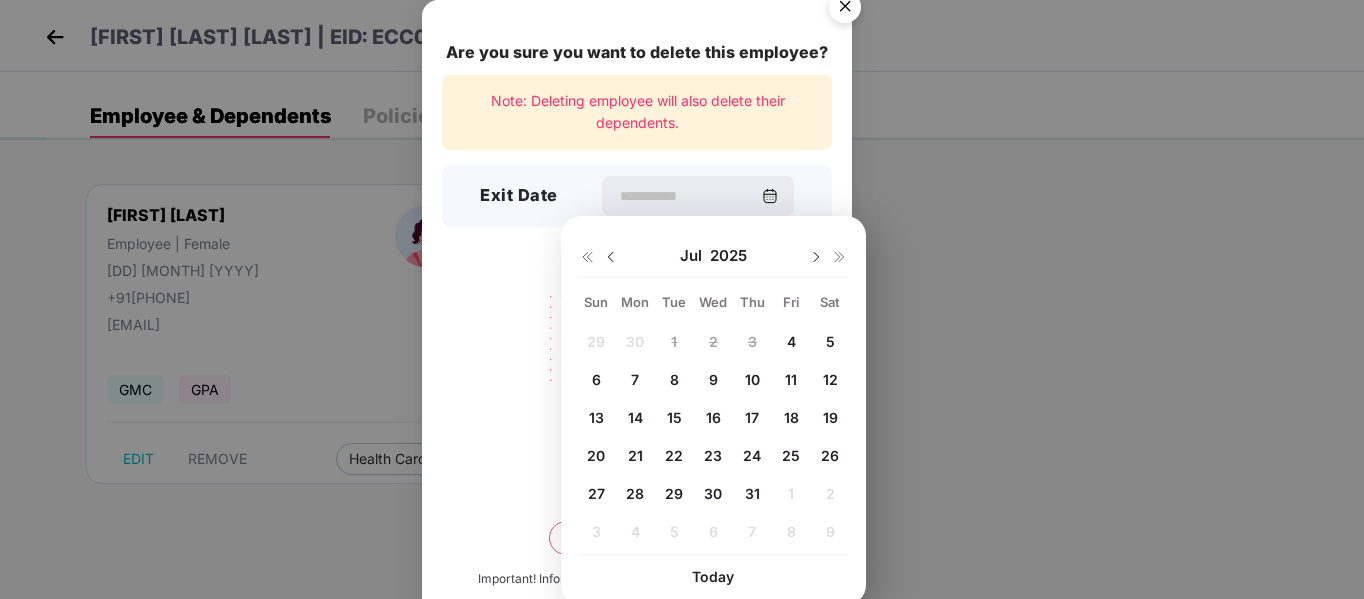 click on "18" at bounding box center [791, 417] 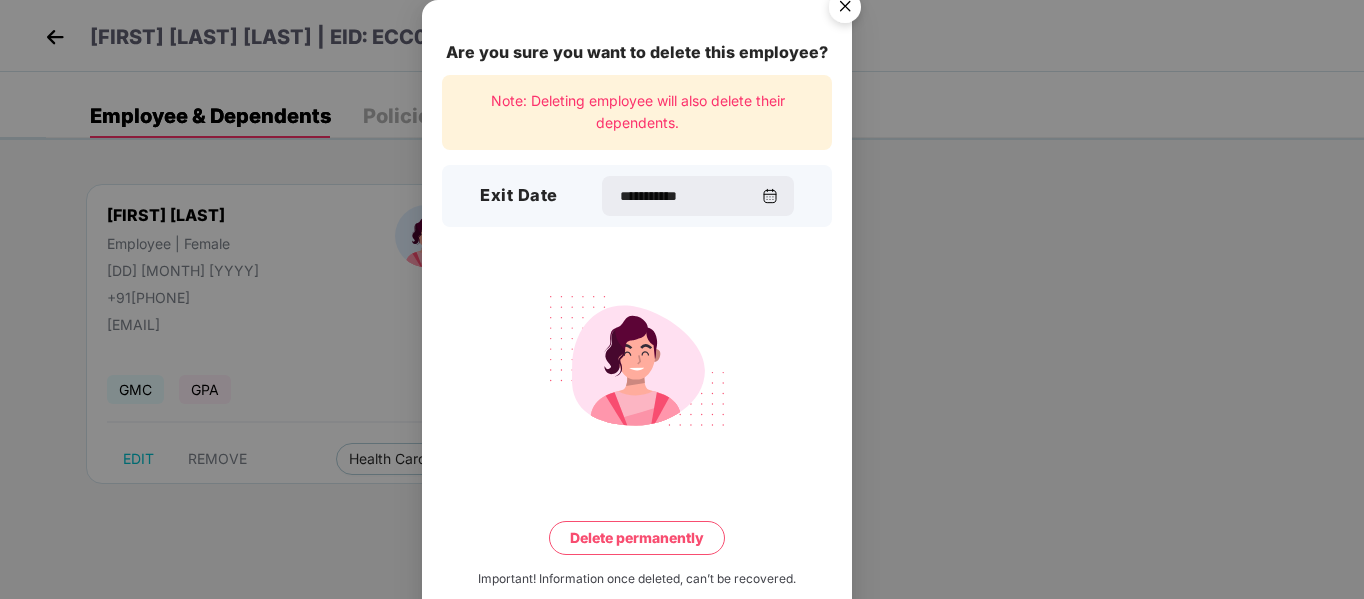 scroll, scrollTop: 39, scrollLeft: 0, axis: vertical 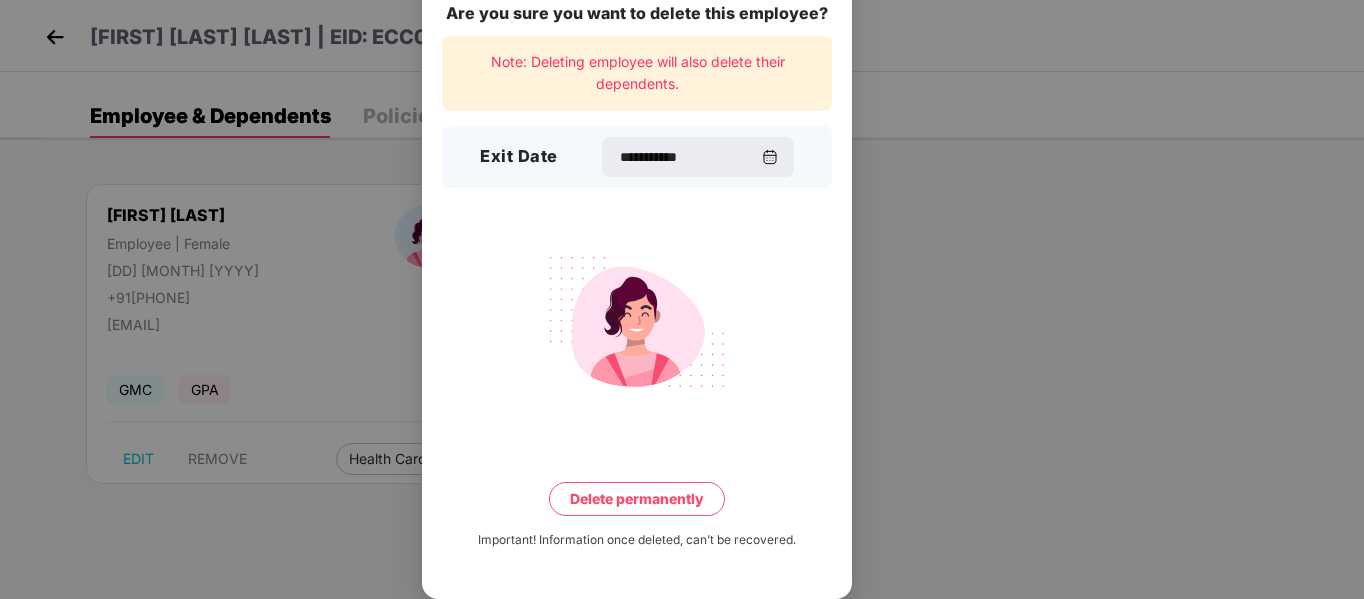 click on "Delete permanently" at bounding box center (637, 499) 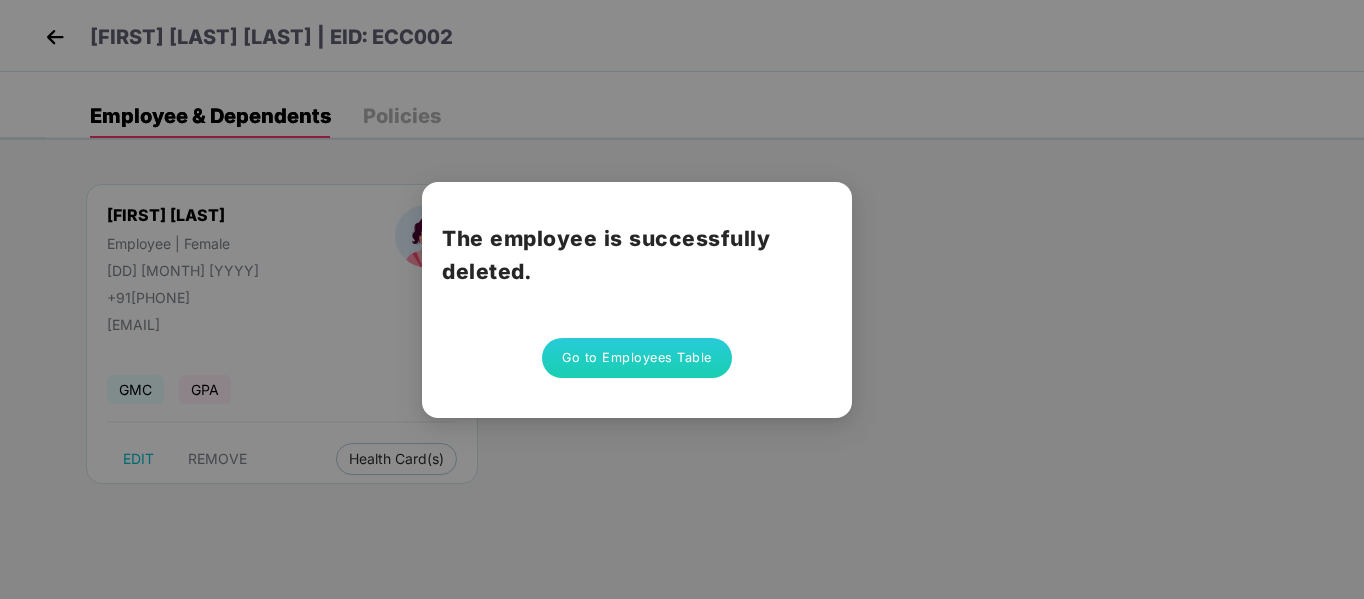 scroll, scrollTop: 0, scrollLeft: 0, axis: both 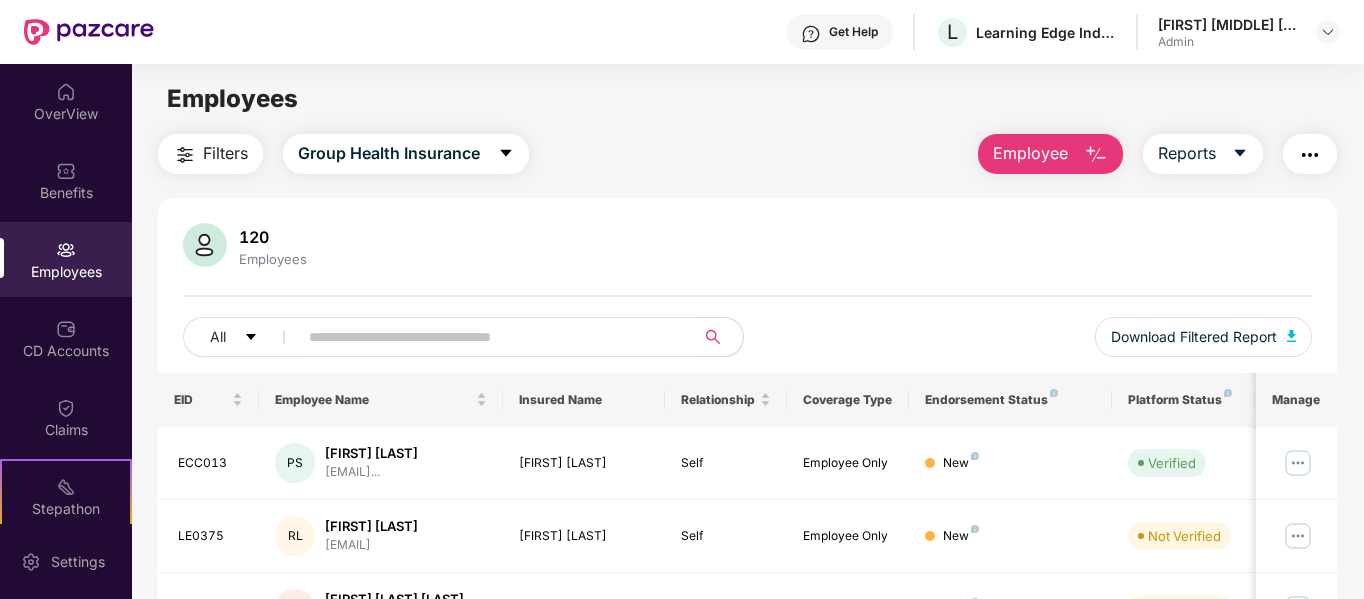 click at bounding box center [488, 337] 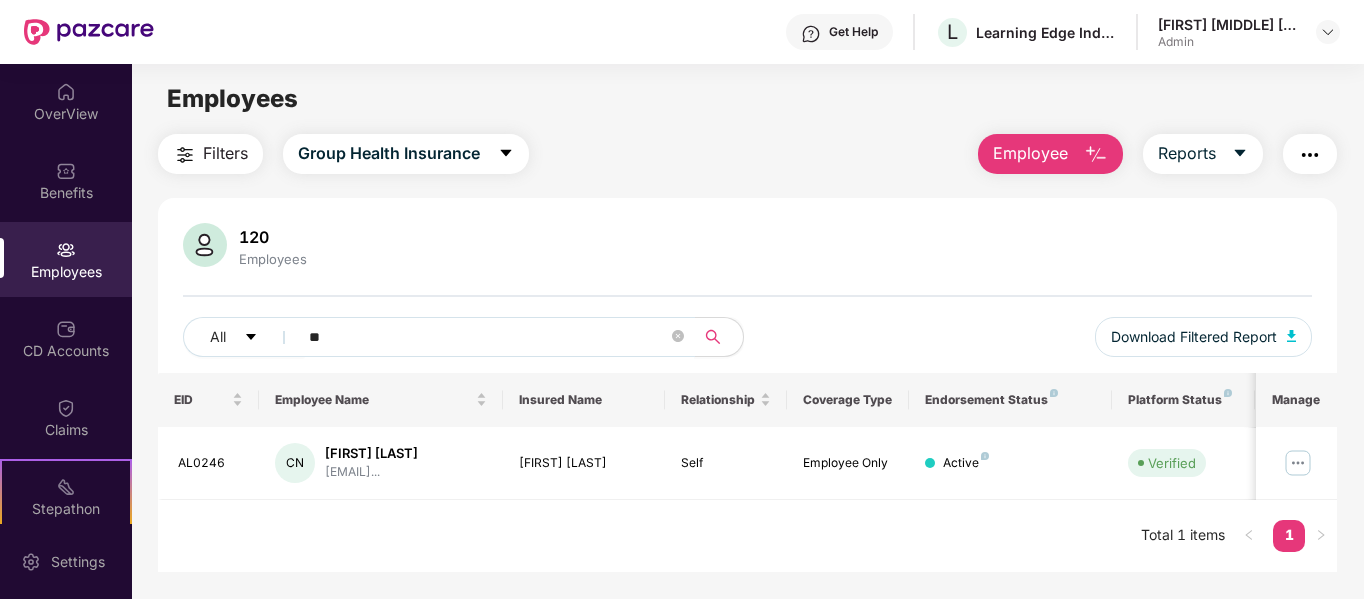 type on "*" 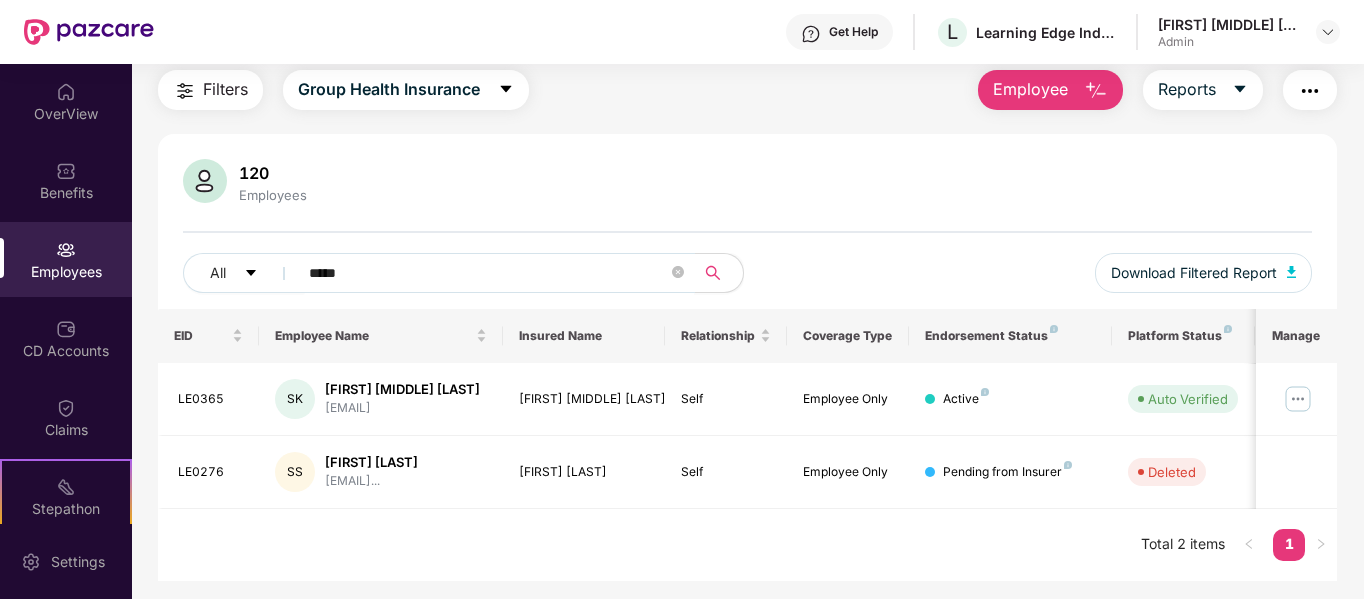 scroll, scrollTop: 64, scrollLeft: 0, axis: vertical 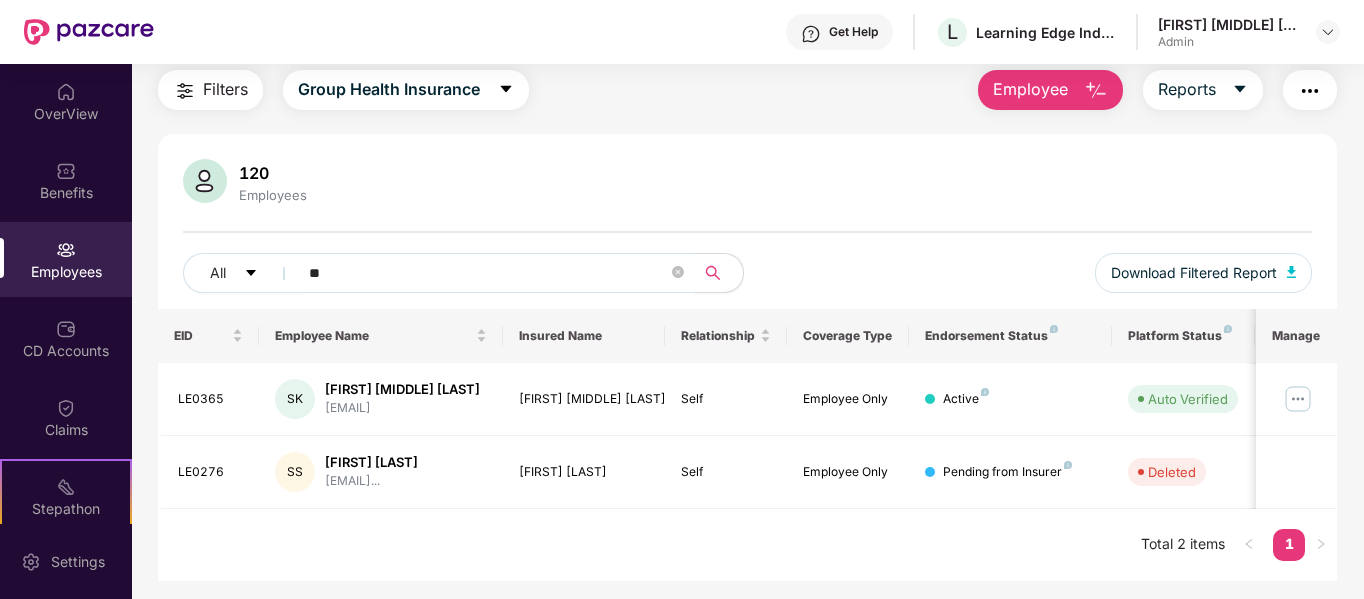 type on "*" 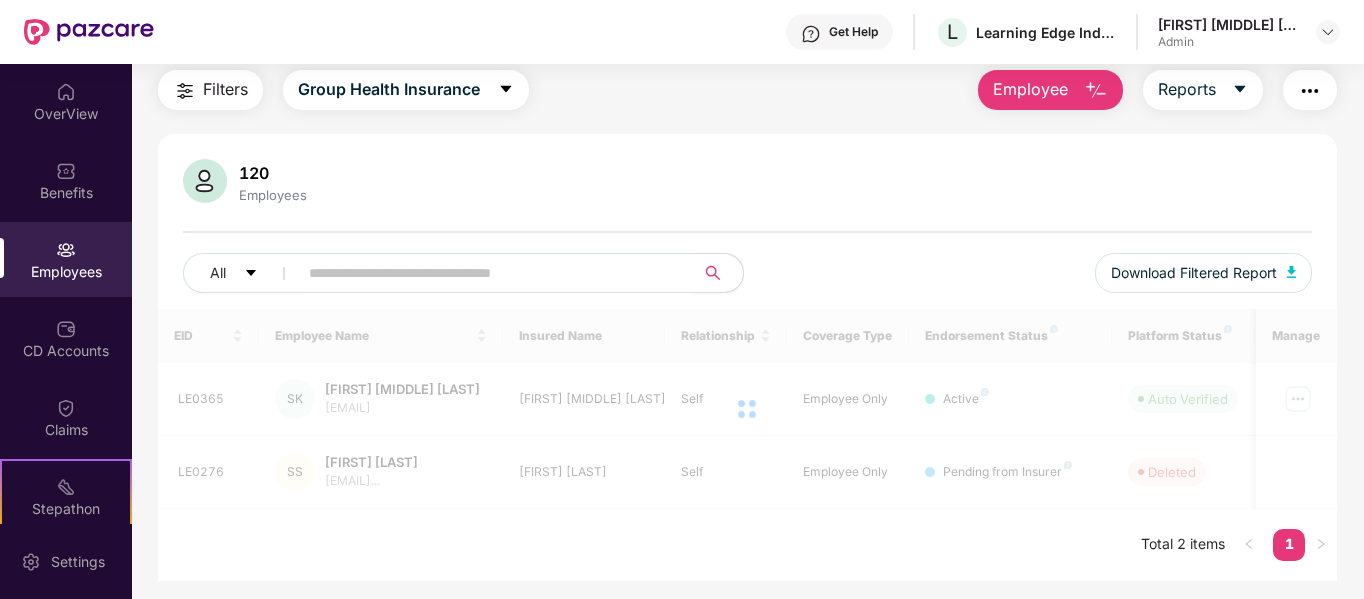 scroll, scrollTop: 100, scrollLeft: 0, axis: vertical 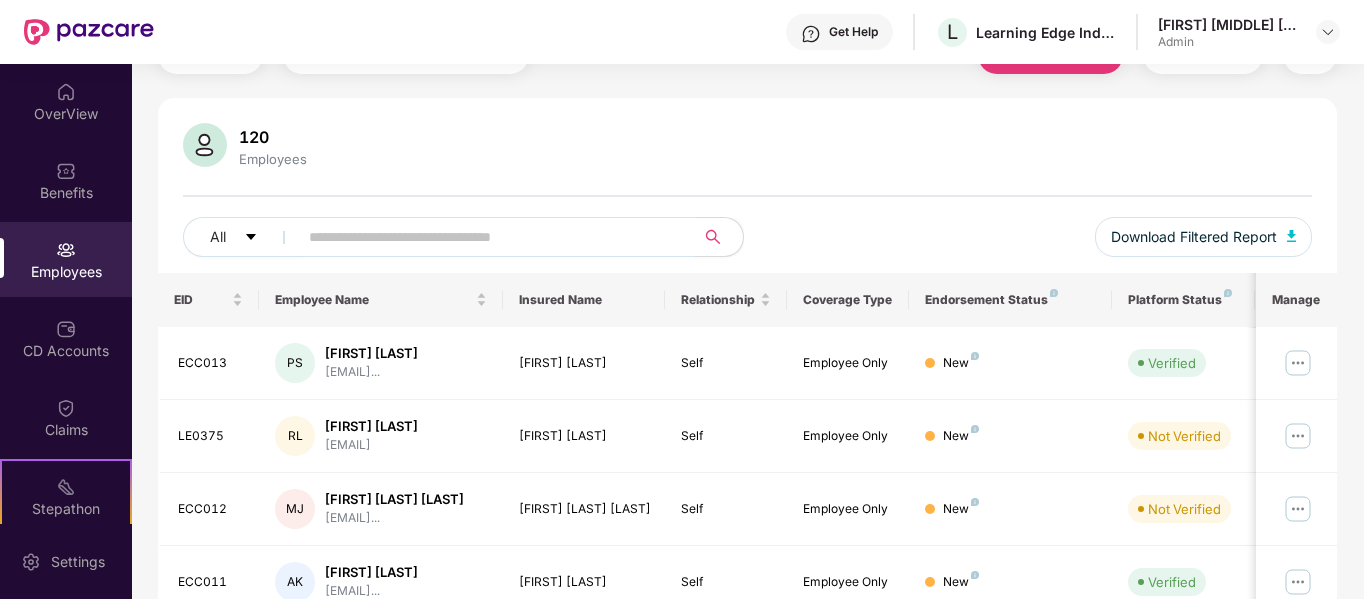 click at bounding box center [488, 237] 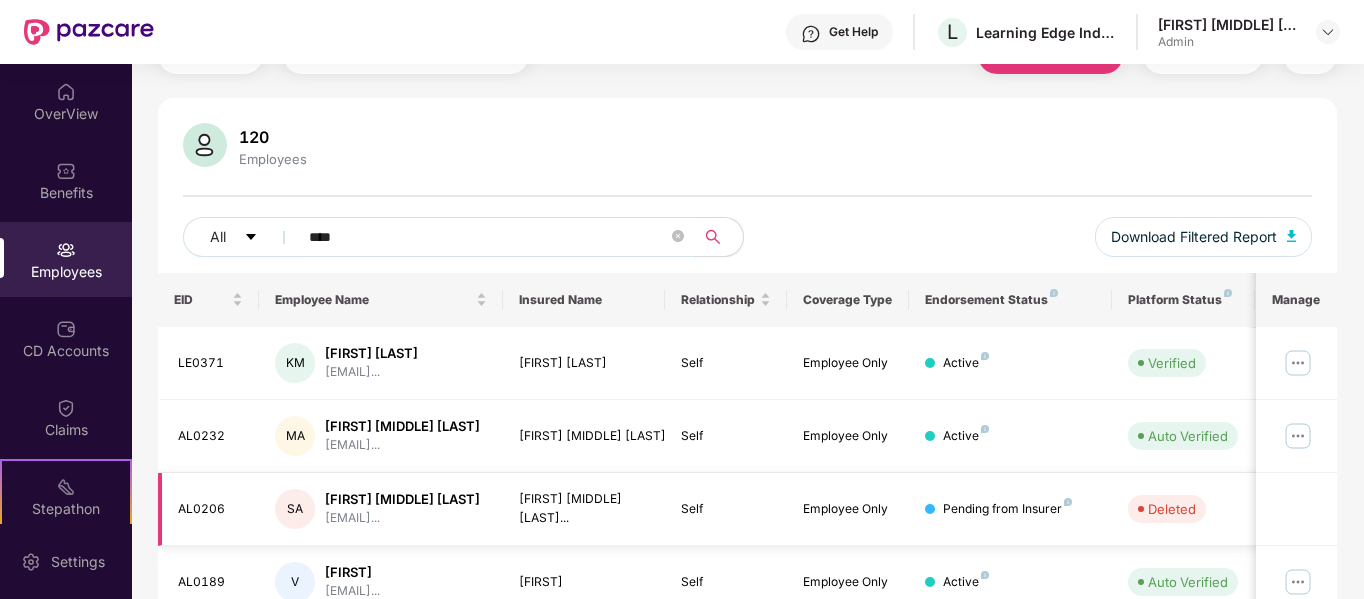 scroll, scrollTop: 192, scrollLeft: 0, axis: vertical 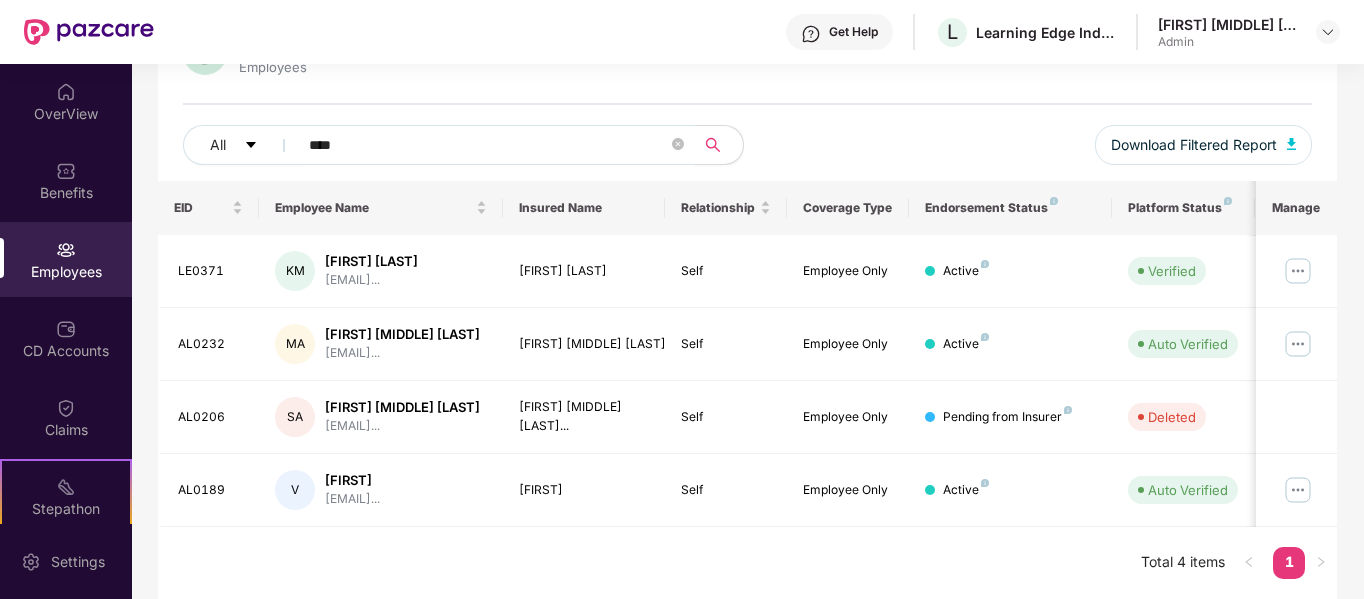 type on "****" 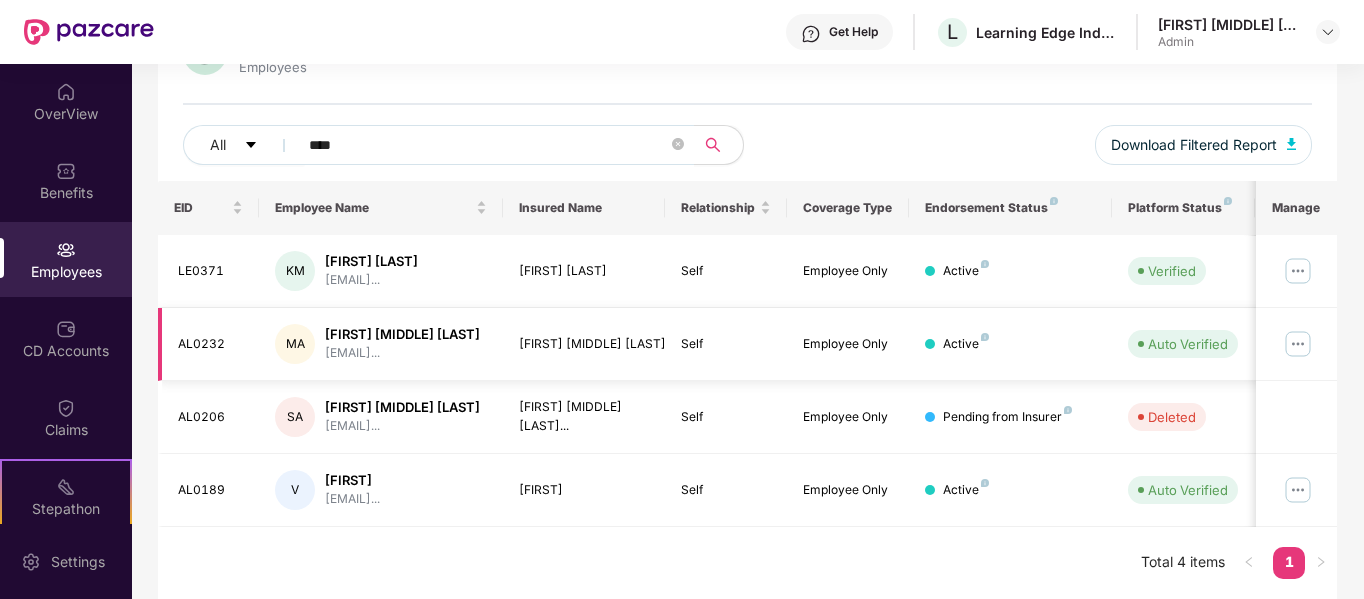 click on "[FIRST] [MIDDLE] [LAST]" at bounding box center (402, 334) 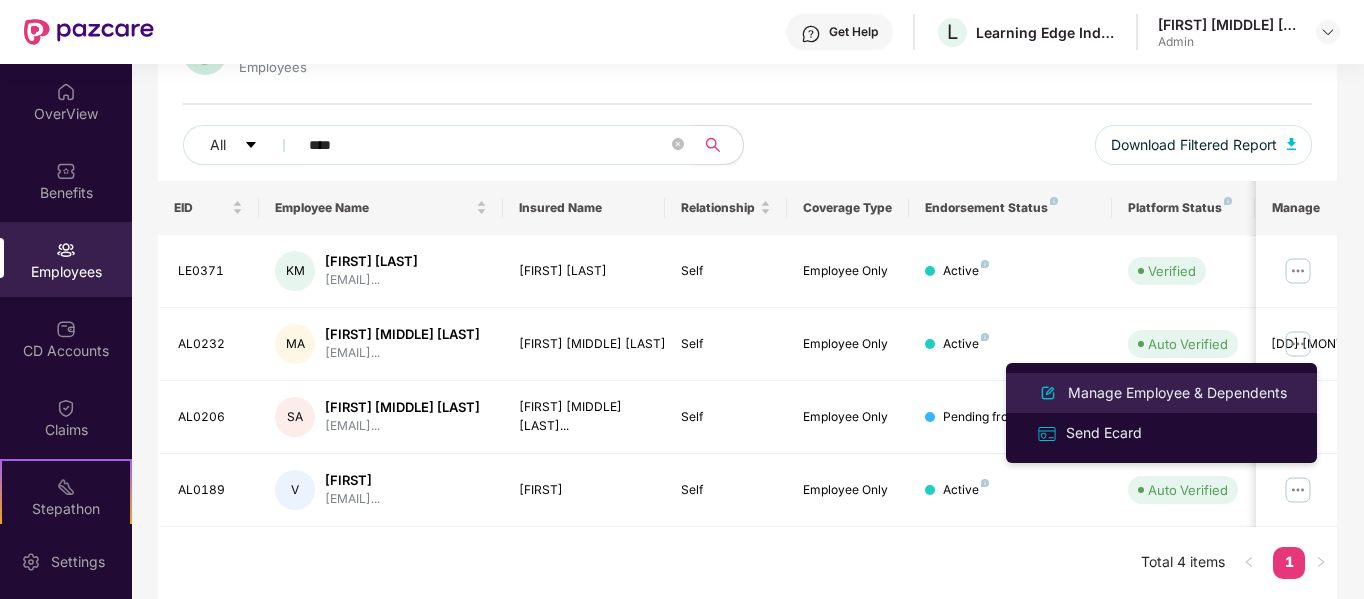 click on "Manage Employee & Dependents" at bounding box center (1177, 393) 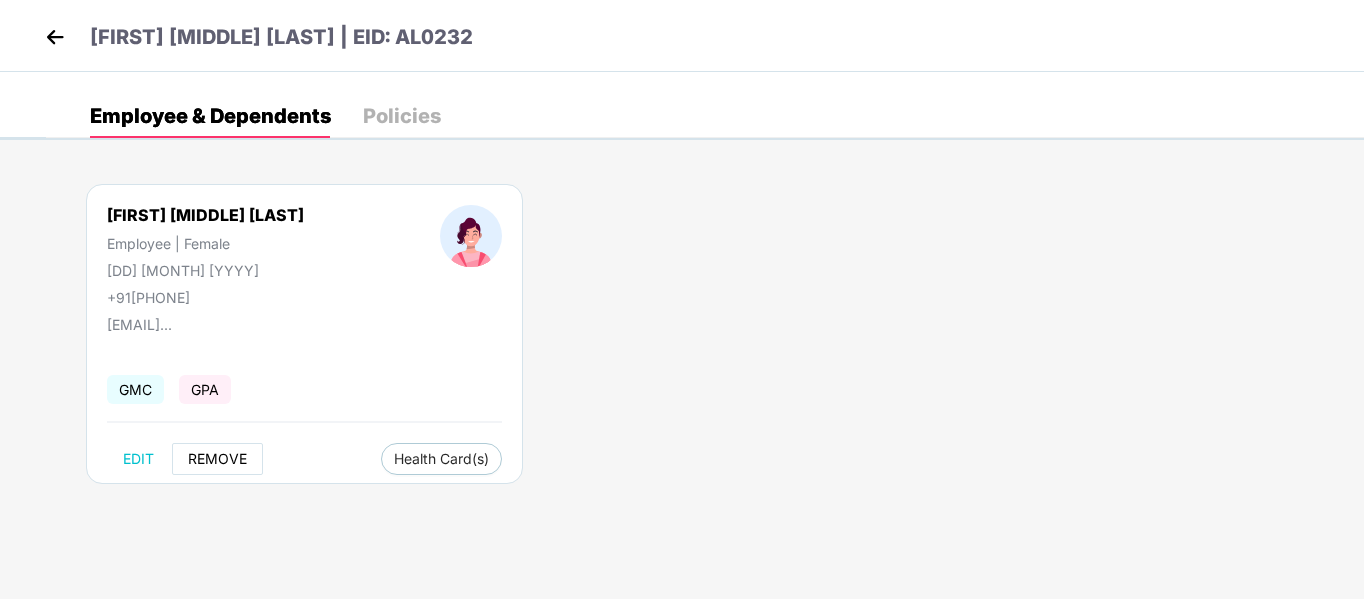 click on "REMOVE" at bounding box center [217, 459] 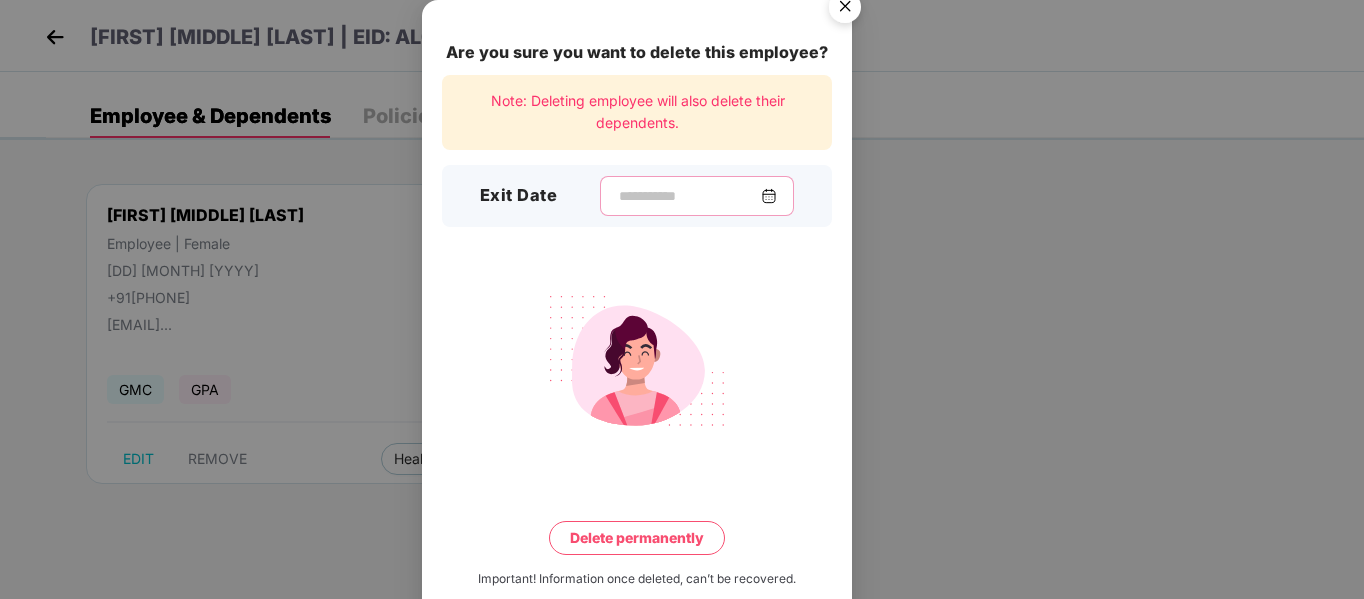 click at bounding box center (689, 196) 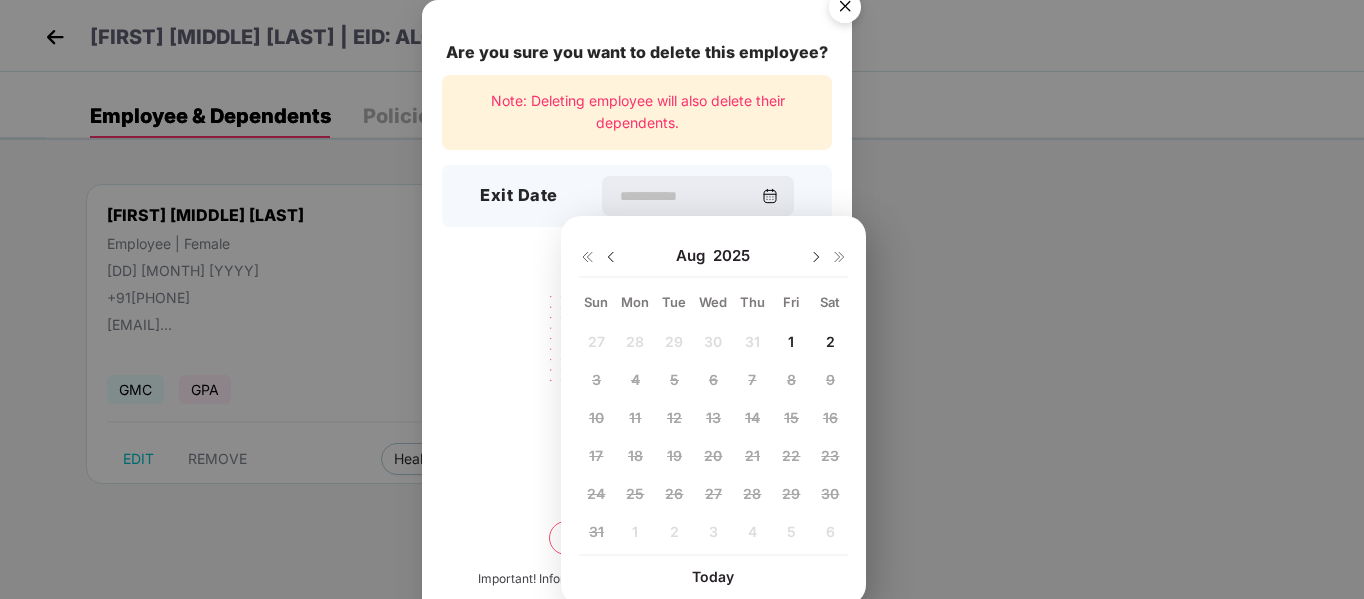 click at bounding box center (611, 257) 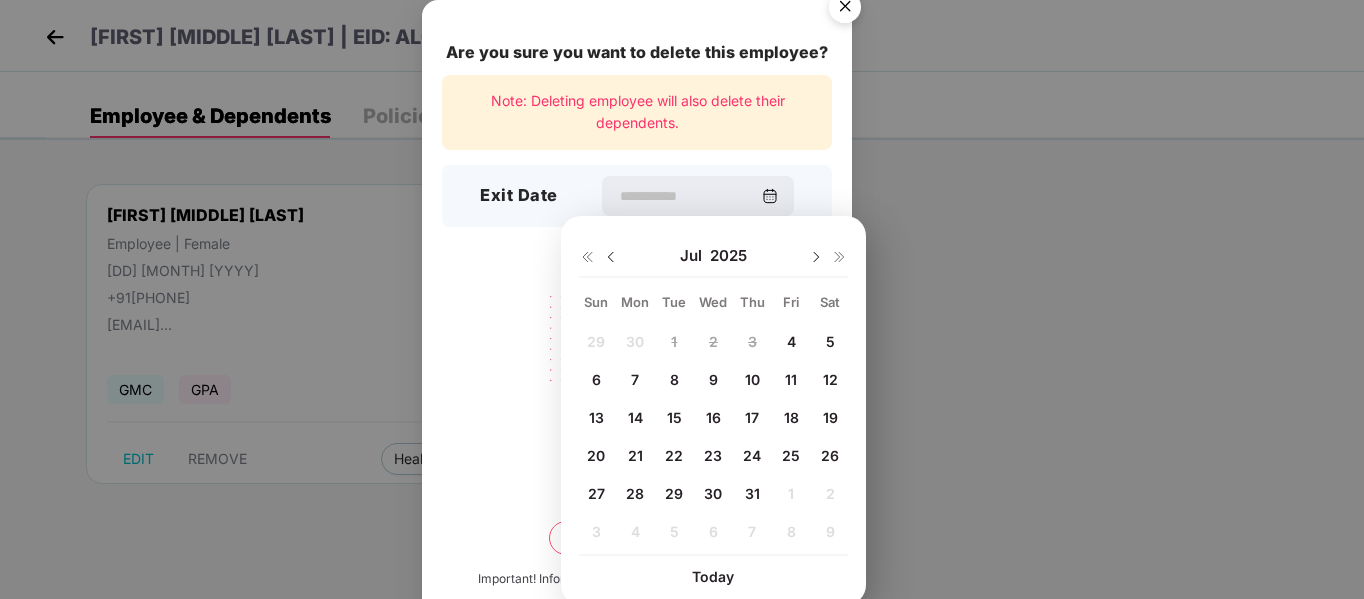 click on "31" at bounding box center (752, 493) 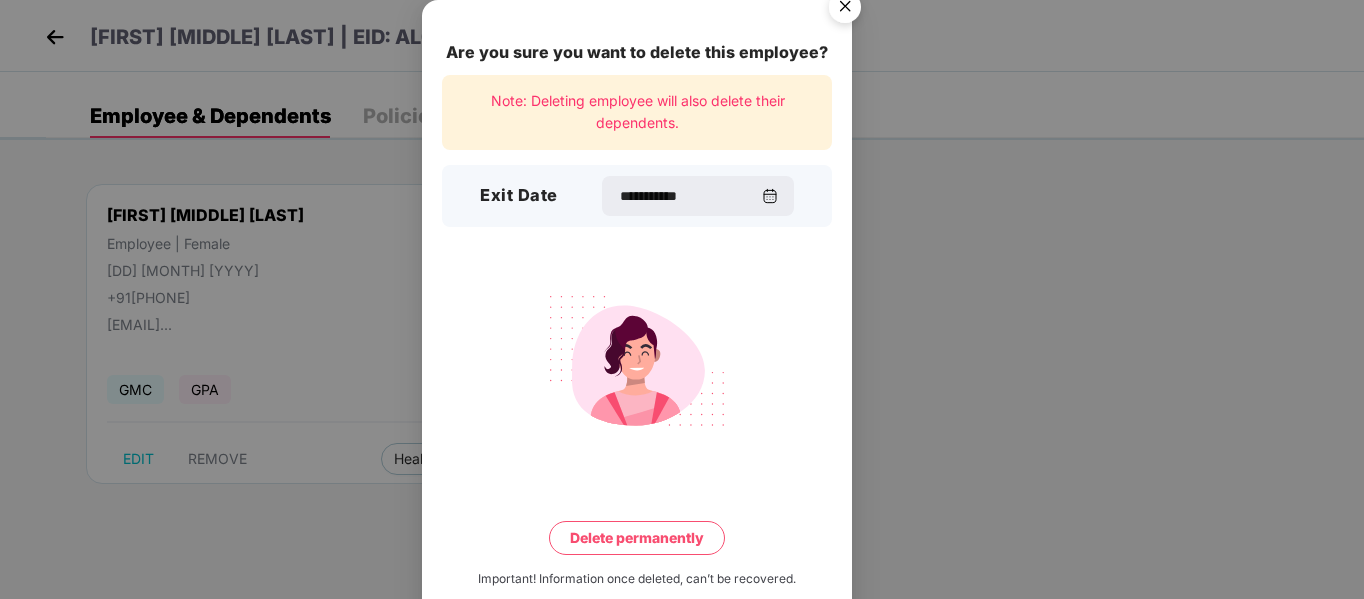 click on "Delete permanently" at bounding box center [637, 538] 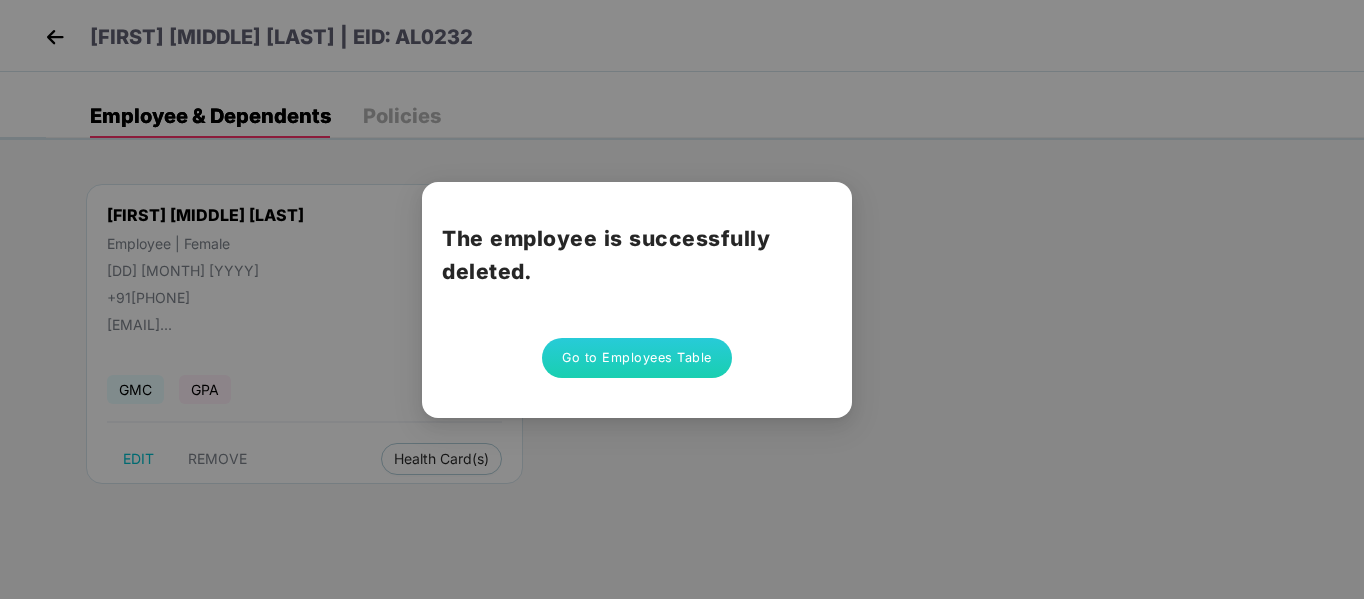 click on "Go to Employees Table" at bounding box center [637, 358] 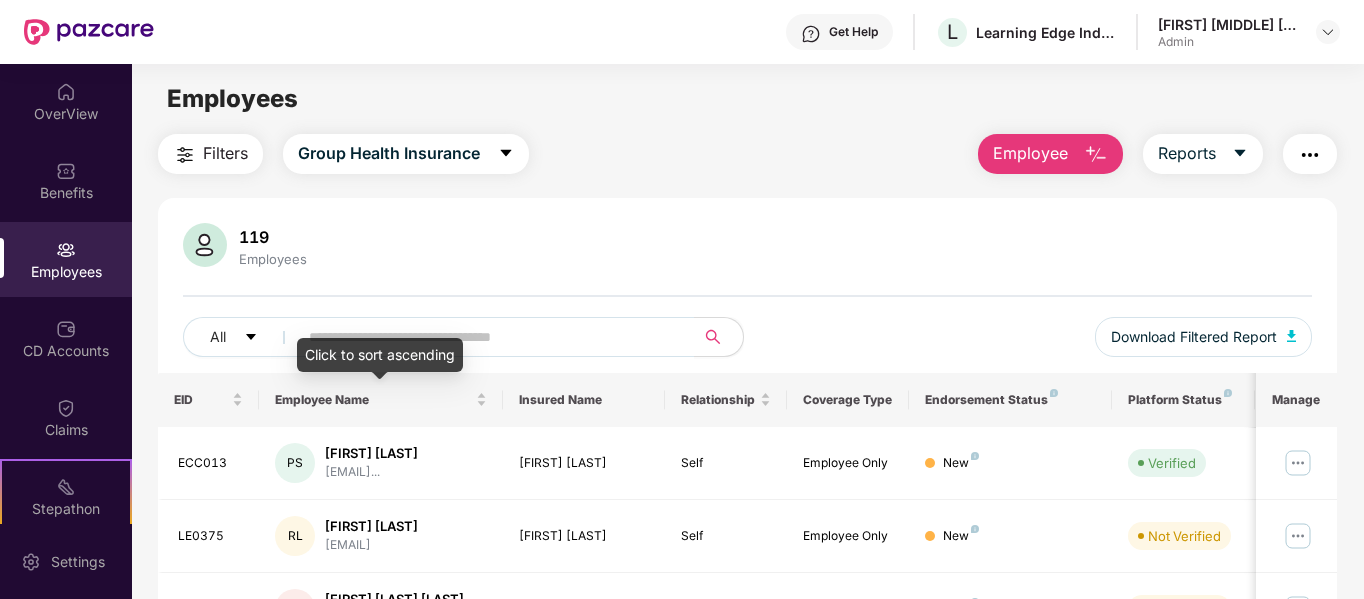 click on "Click to sort ascending" at bounding box center (380, 355) 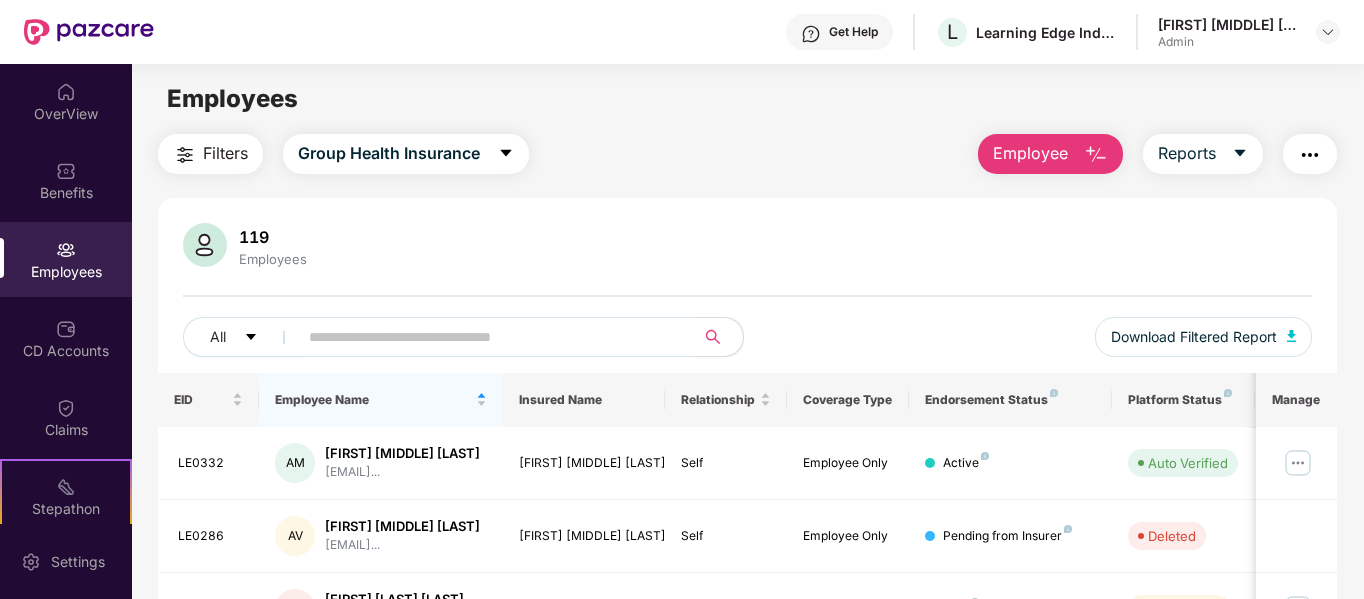 click at bounding box center [488, 337] 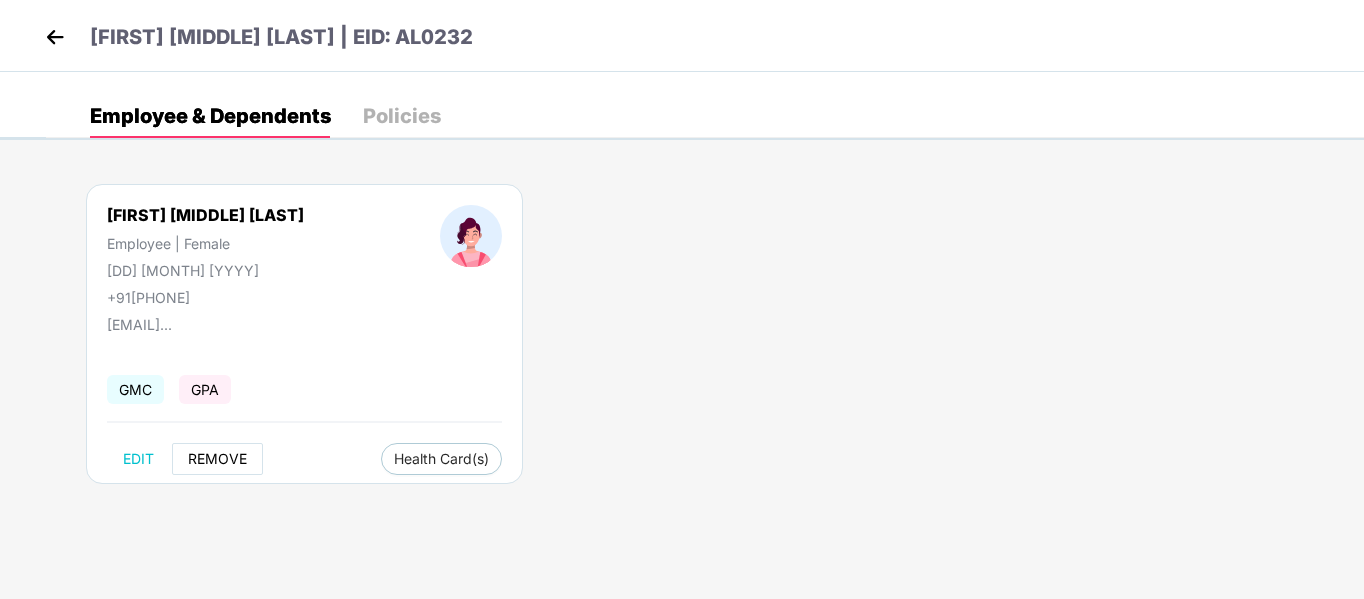 click on "REMOVE" at bounding box center [217, 459] 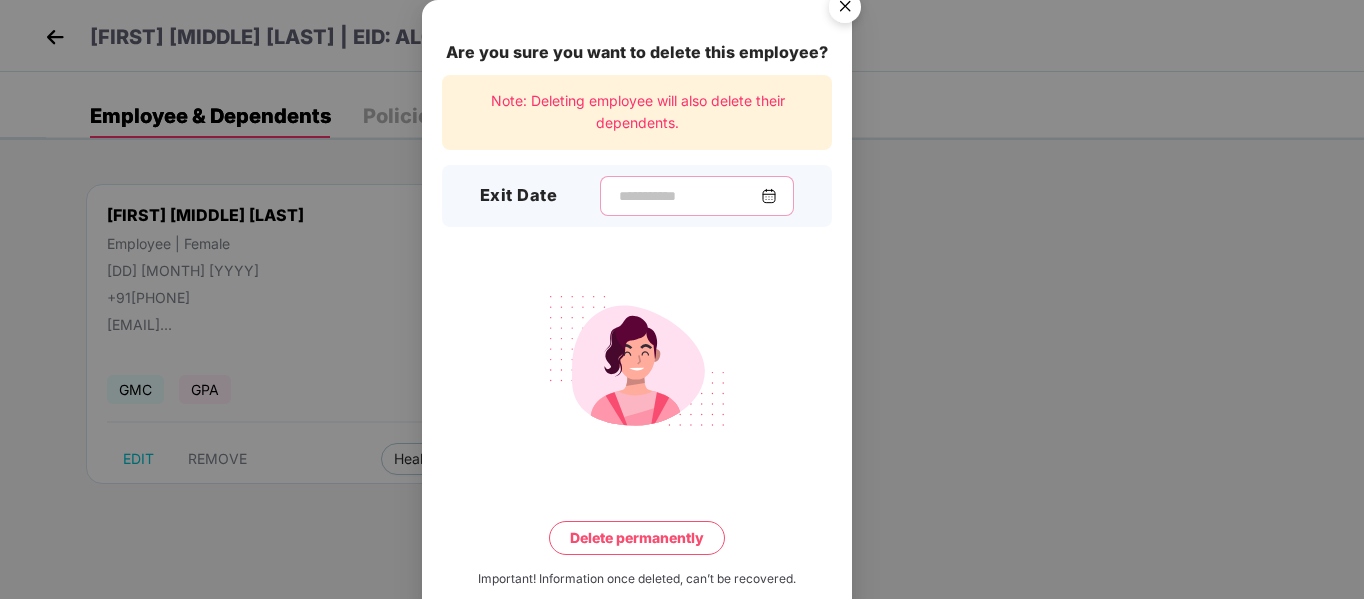 click at bounding box center [689, 196] 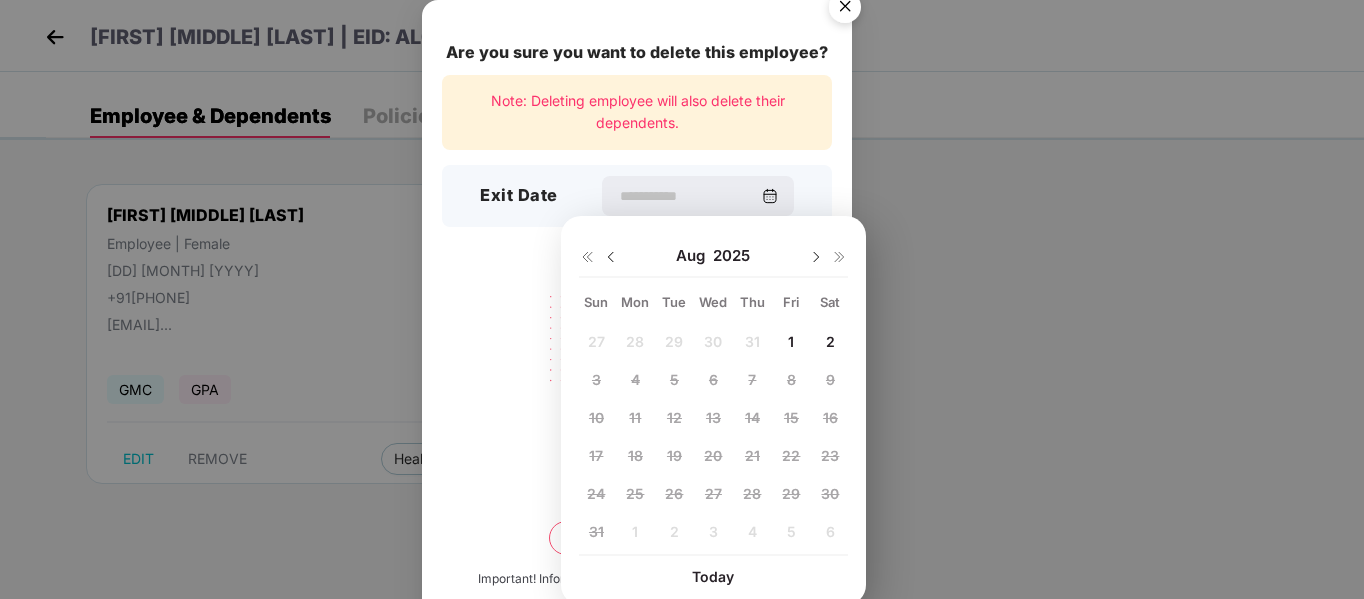 click at bounding box center (611, 257) 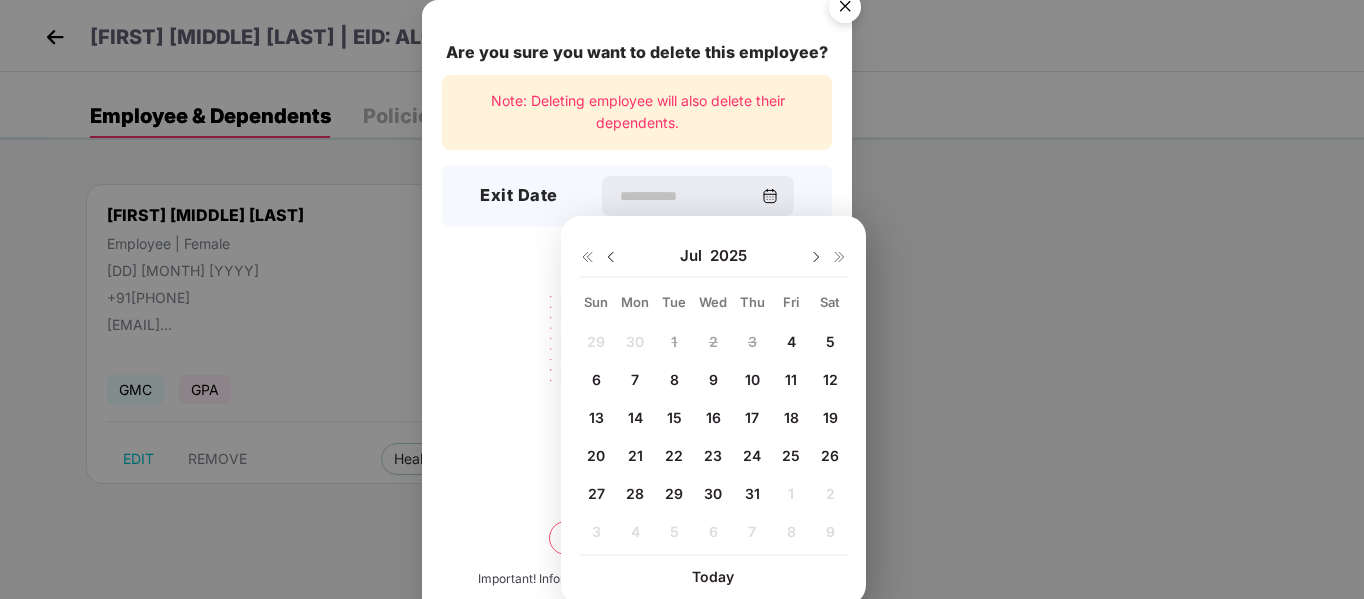 click on "31" at bounding box center (752, 493) 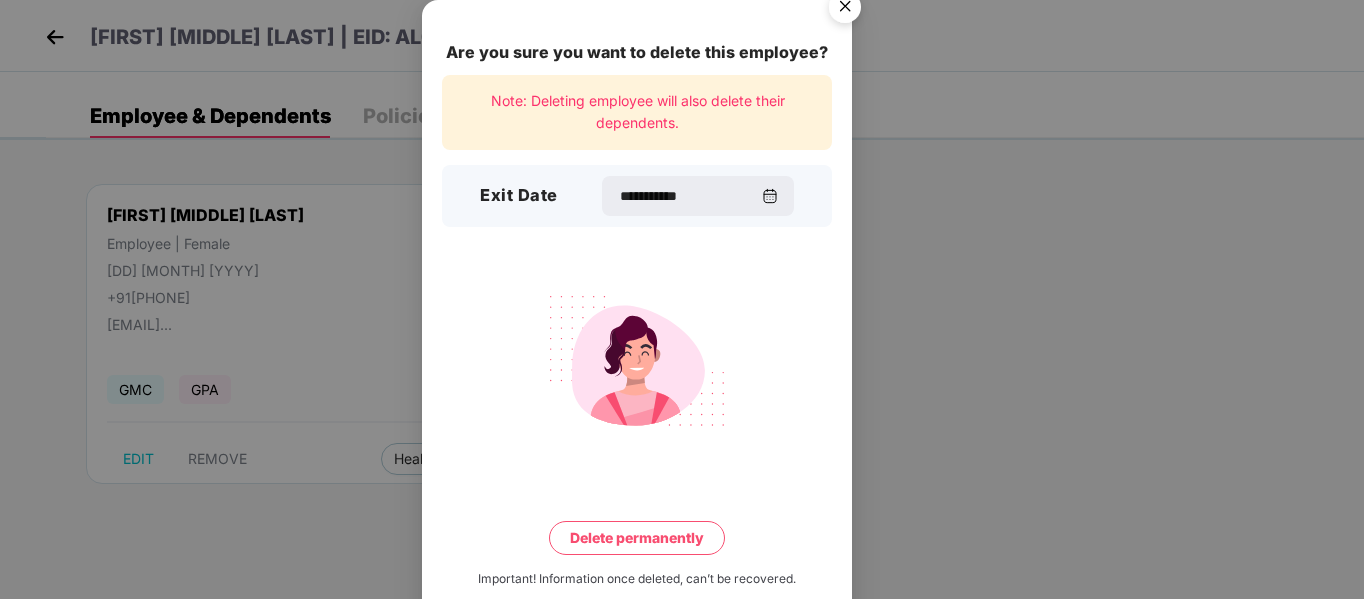 click on "Delete permanently" at bounding box center [637, 538] 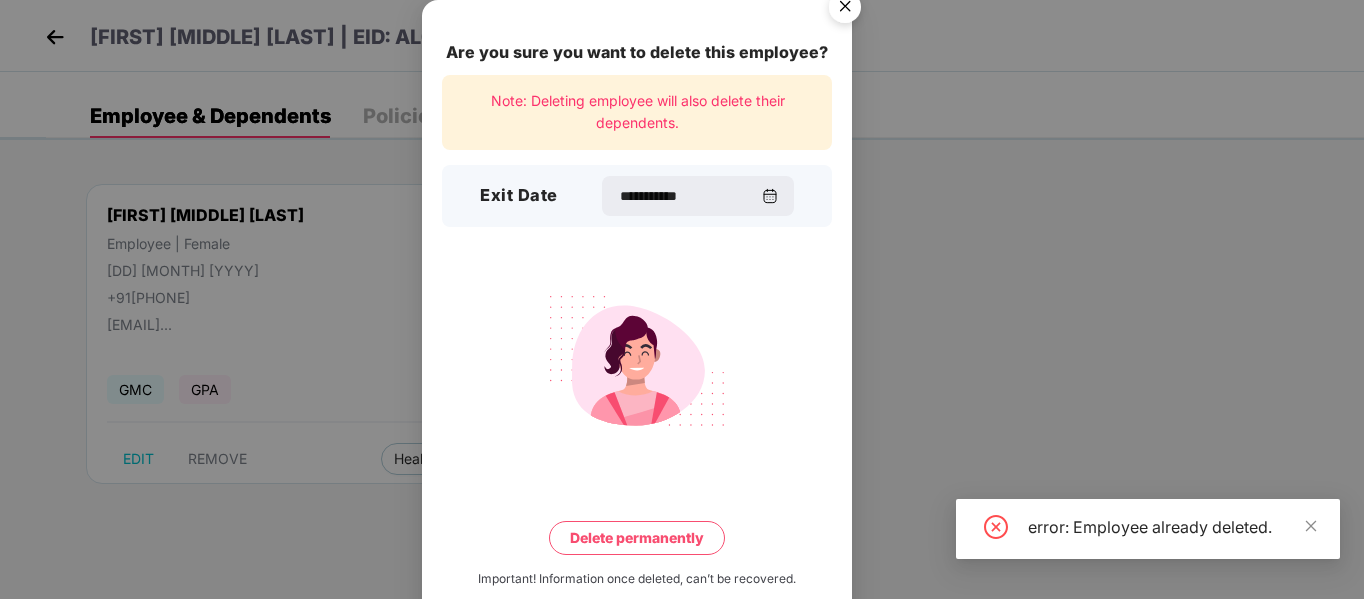 click at bounding box center [845, 10] 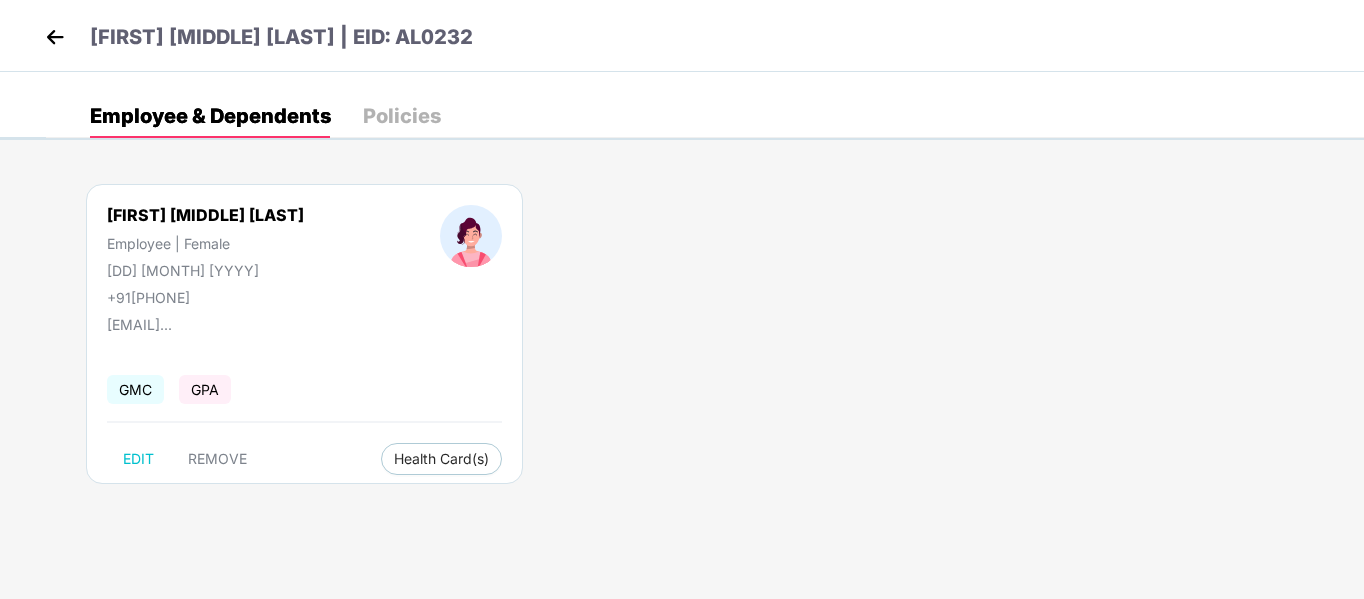 click at bounding box center (55, 37) 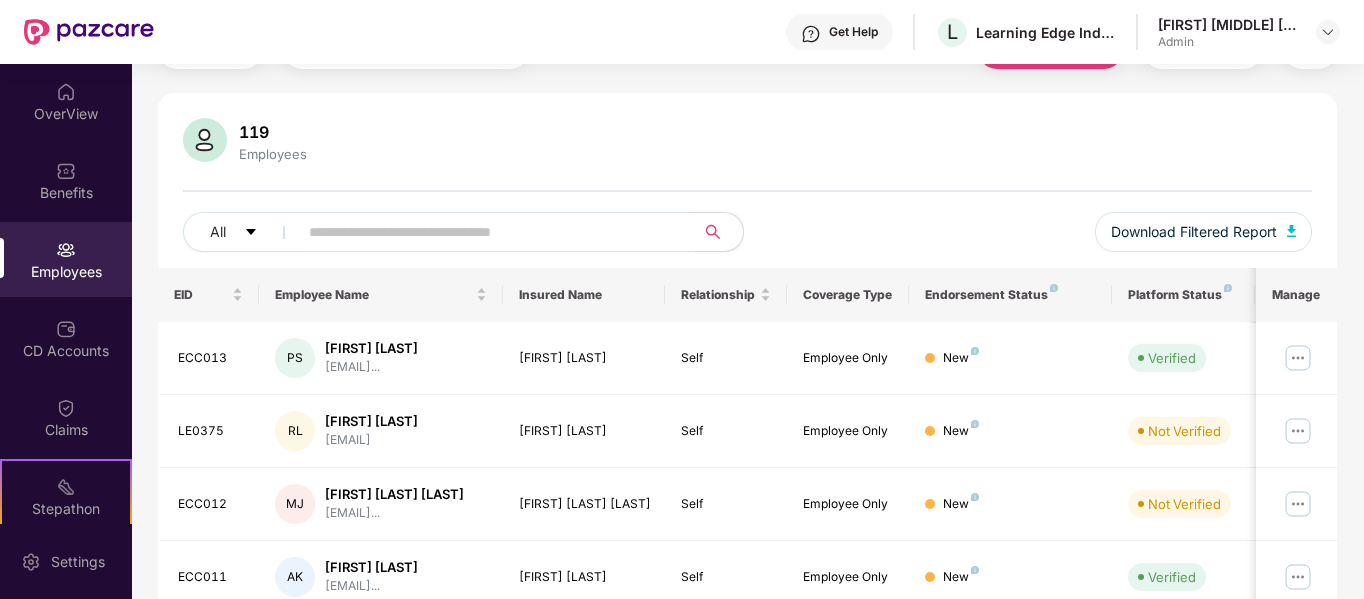 scroll, scrollTop: 100, scrollLeft: 0, axis: vertical 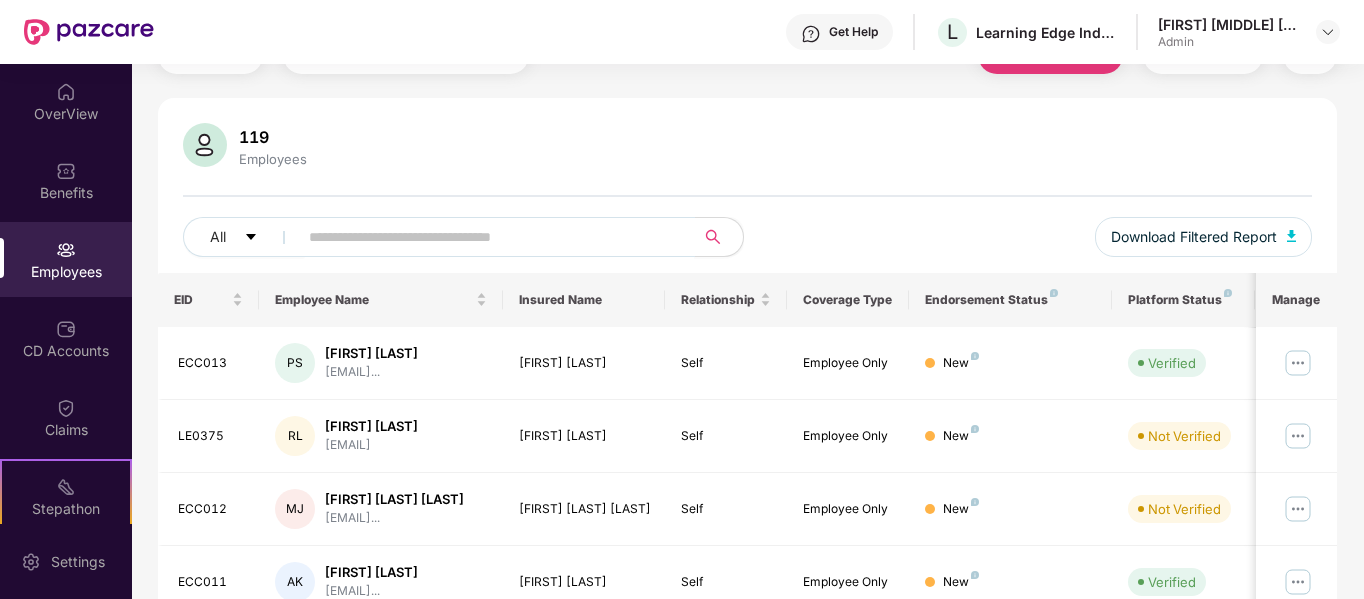click at bounding box center [488, 237] 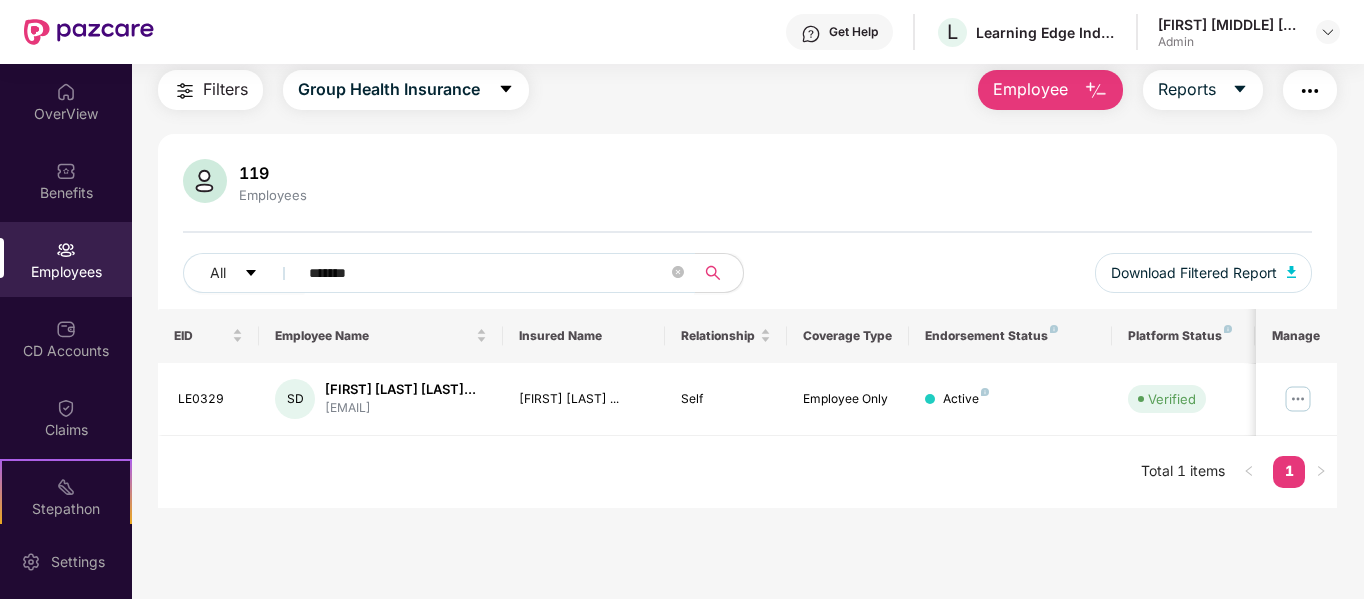 scroll, scrollTop: 64, scrollLeft: 0, axis: vertical 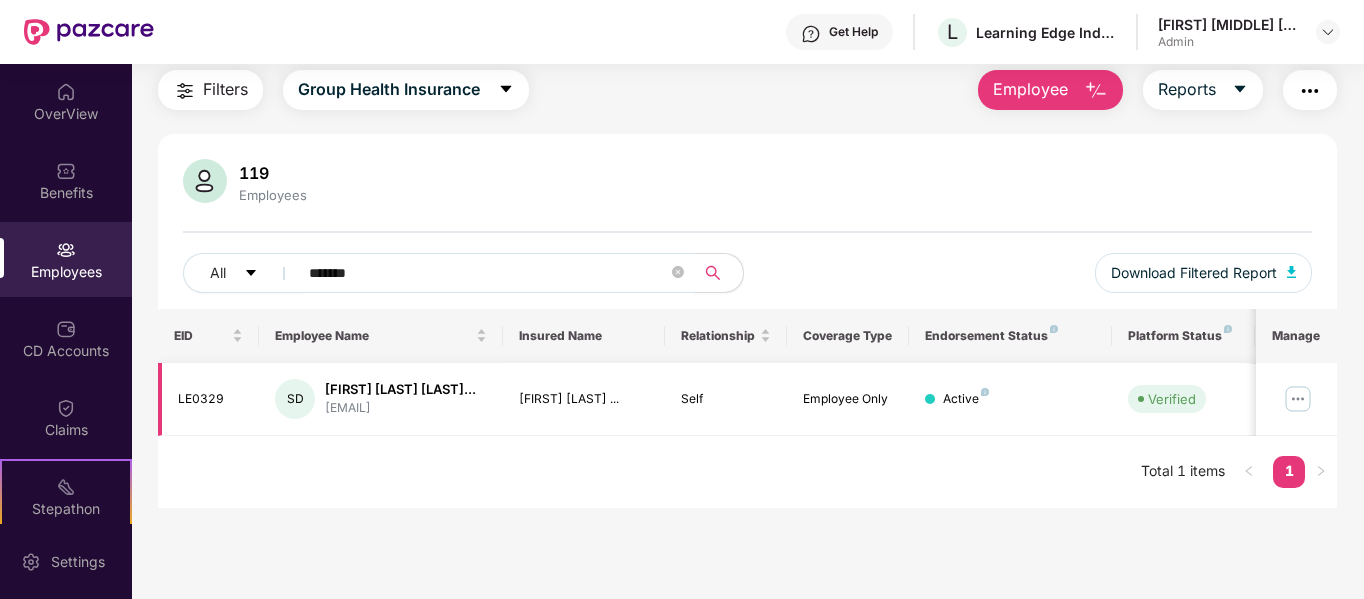 type on "*******" 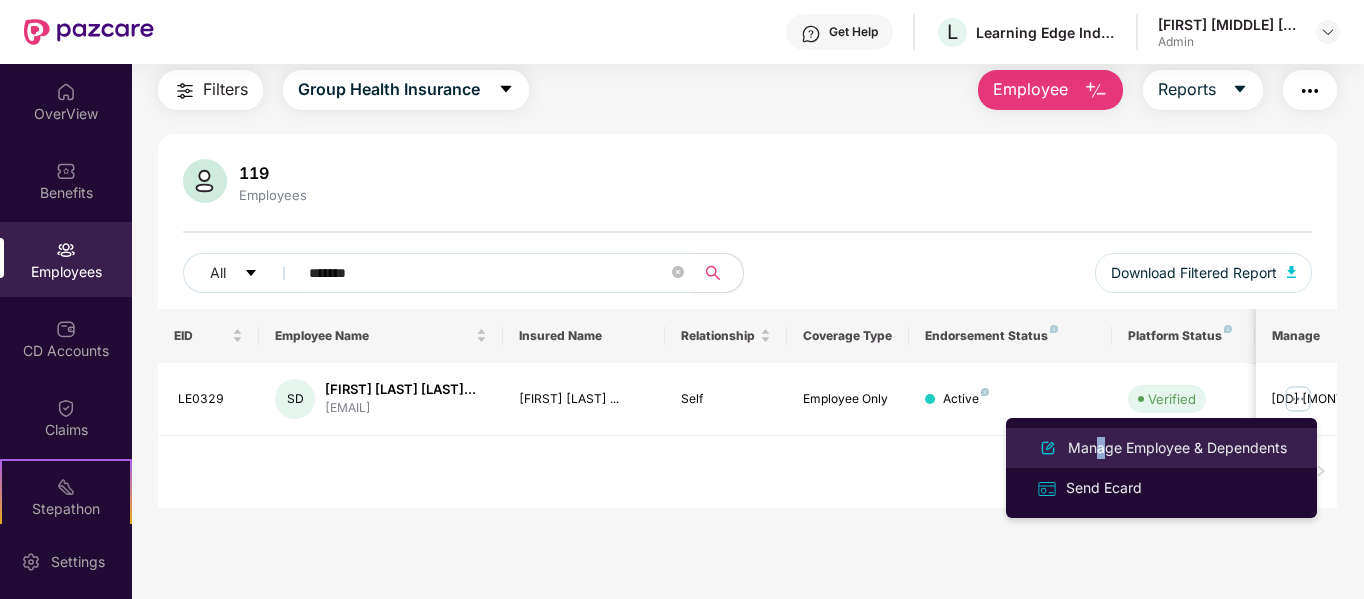 click on "Manage Employee & Dependents" at bounding box center [1177, 448] 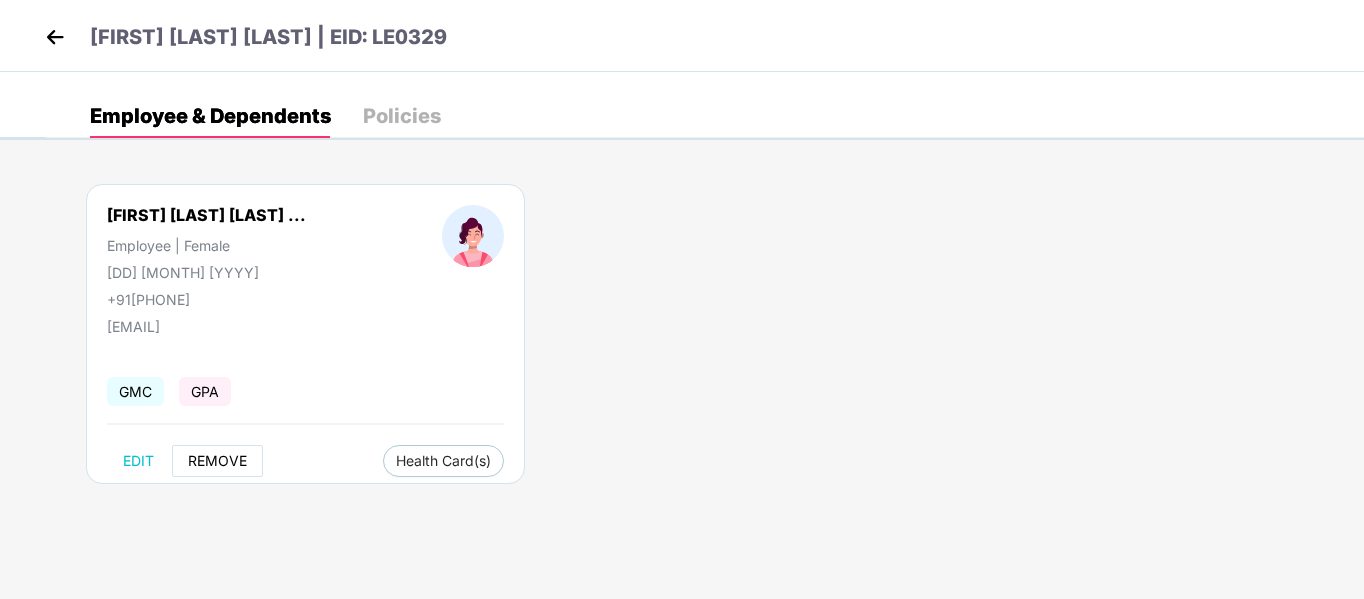 click on "REMOVE" at bounding box center (217, 461) 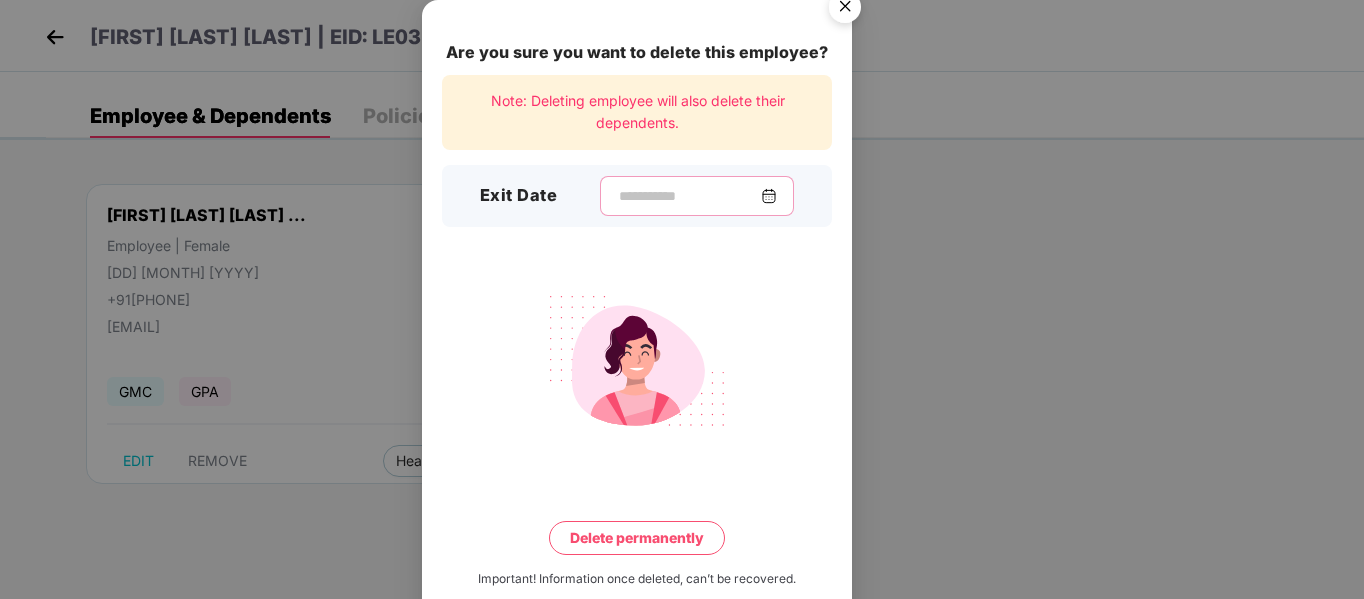 click at bounding box center [689, 196] 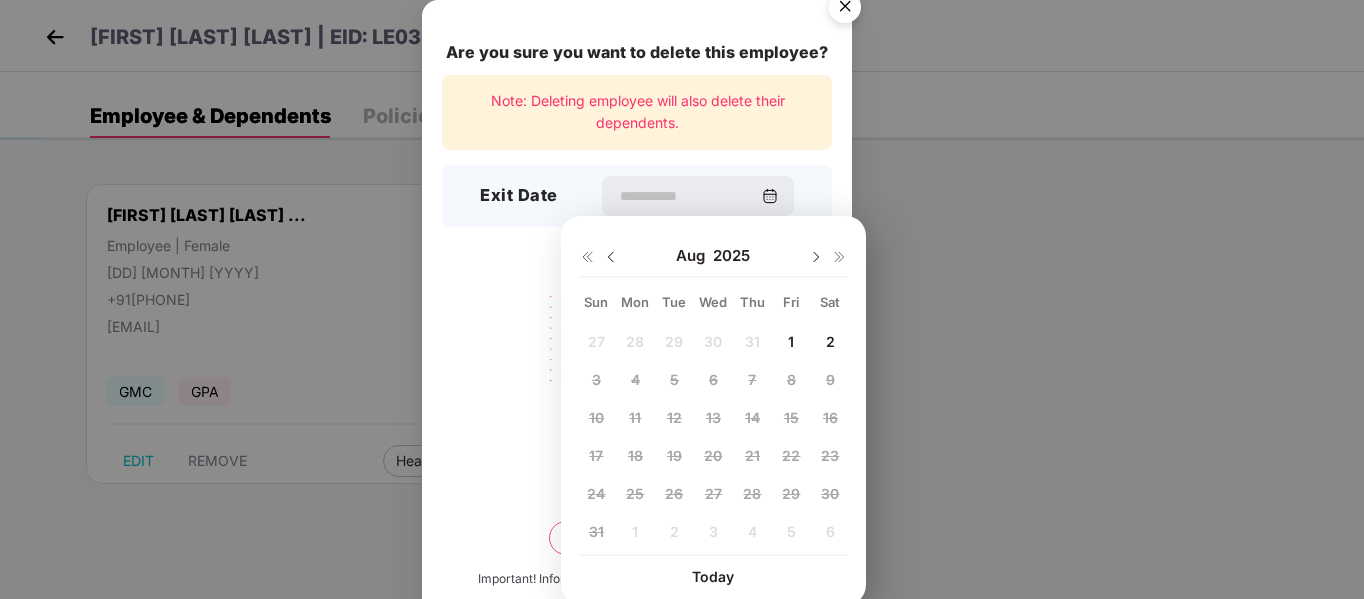 click at bounding box center [611, 257] 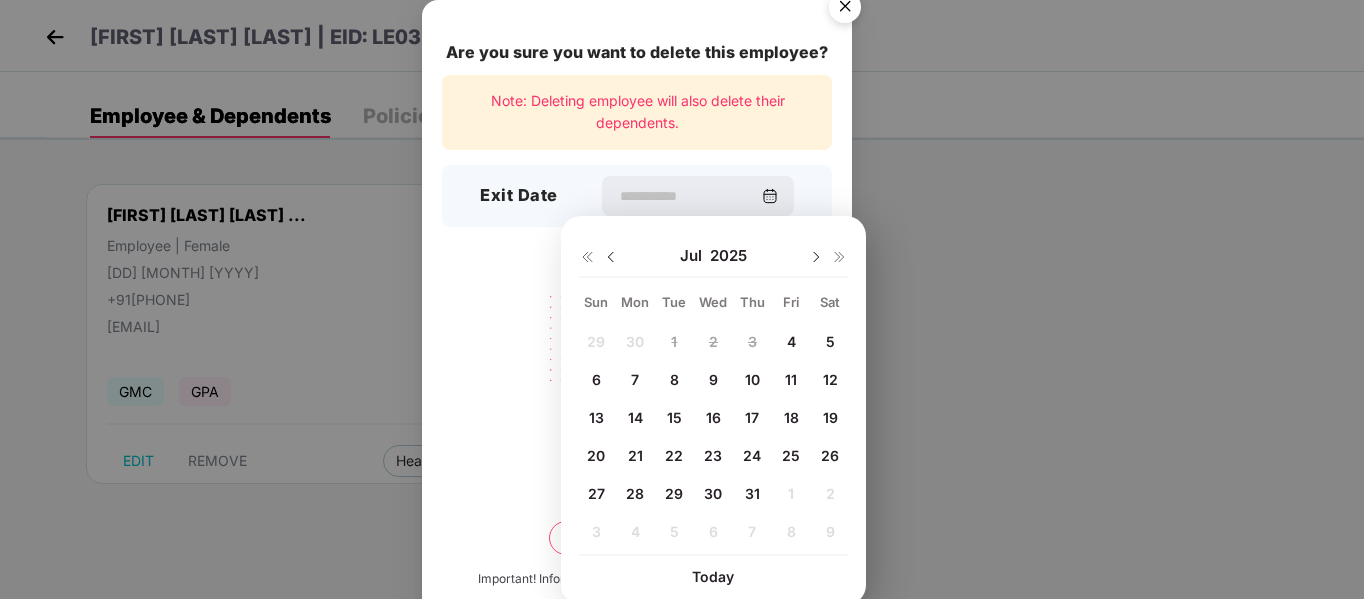 click on "31" at bounding box center (752, 493) 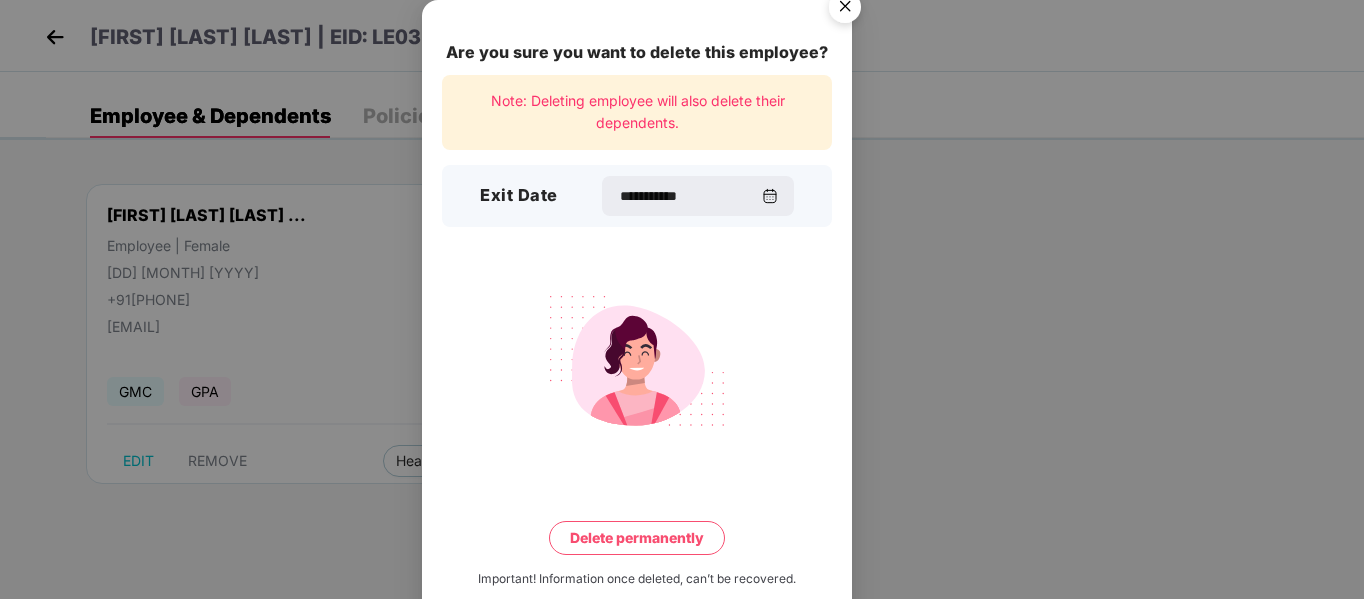 click on "Delete permanently" at bounding box center (637, 538) 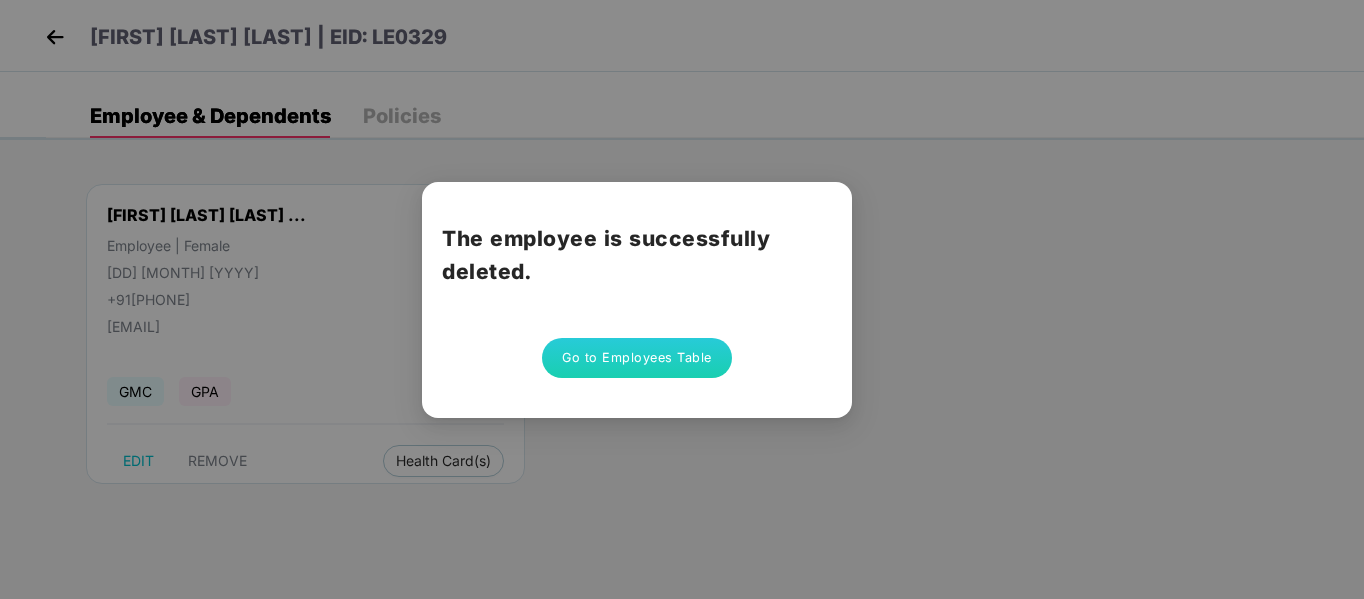 click on "Go to Employees Table" at bounding box center (637, 358) 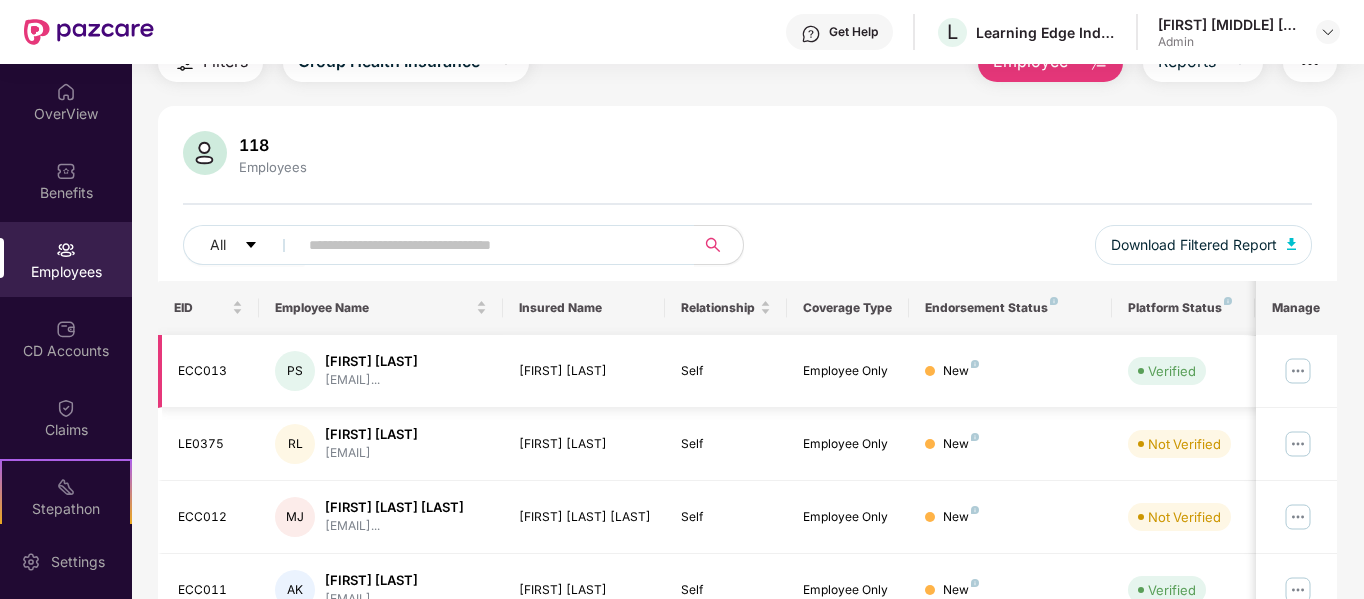 scroll, scrollTop: 200, scrollLeft: 0, axis: vertical 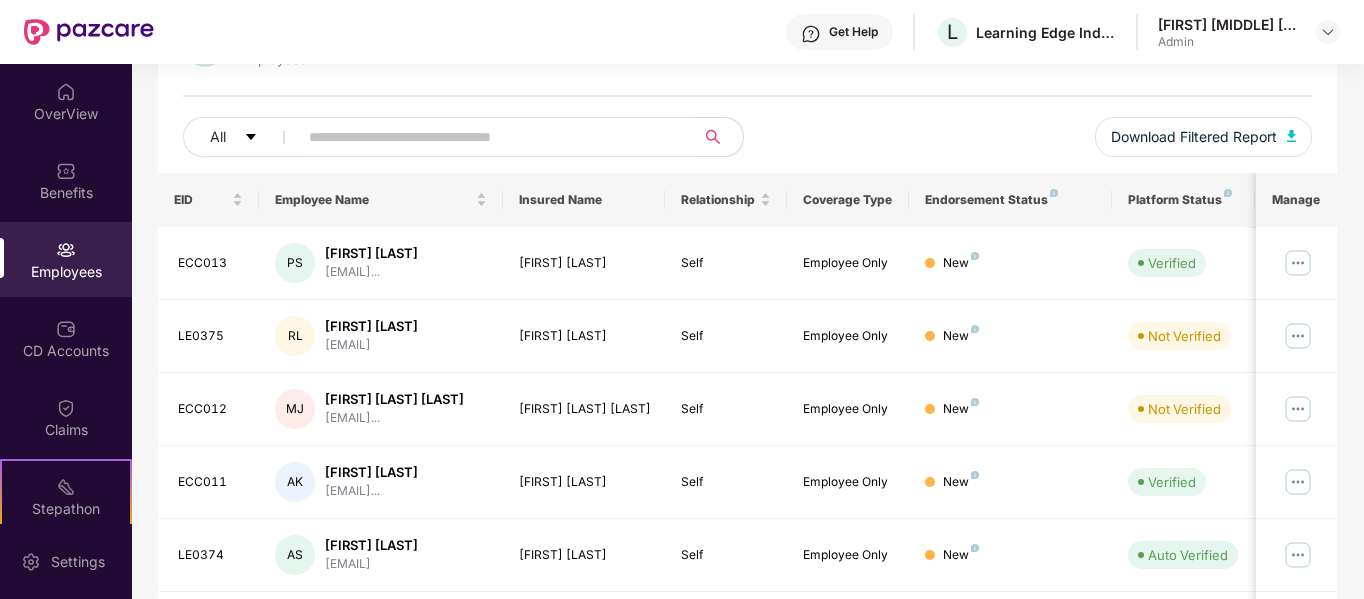 click at bounding box center (488, 137) 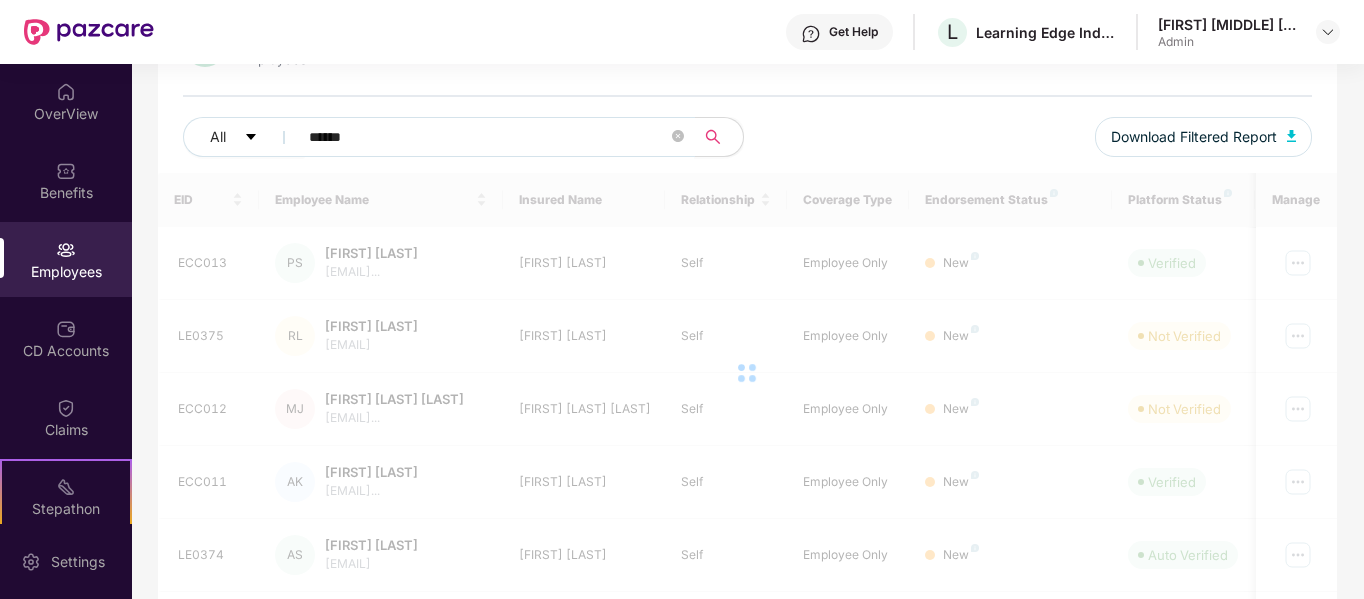scroll, scrollTop: 64, scrollLeft: 0, axis: vertical 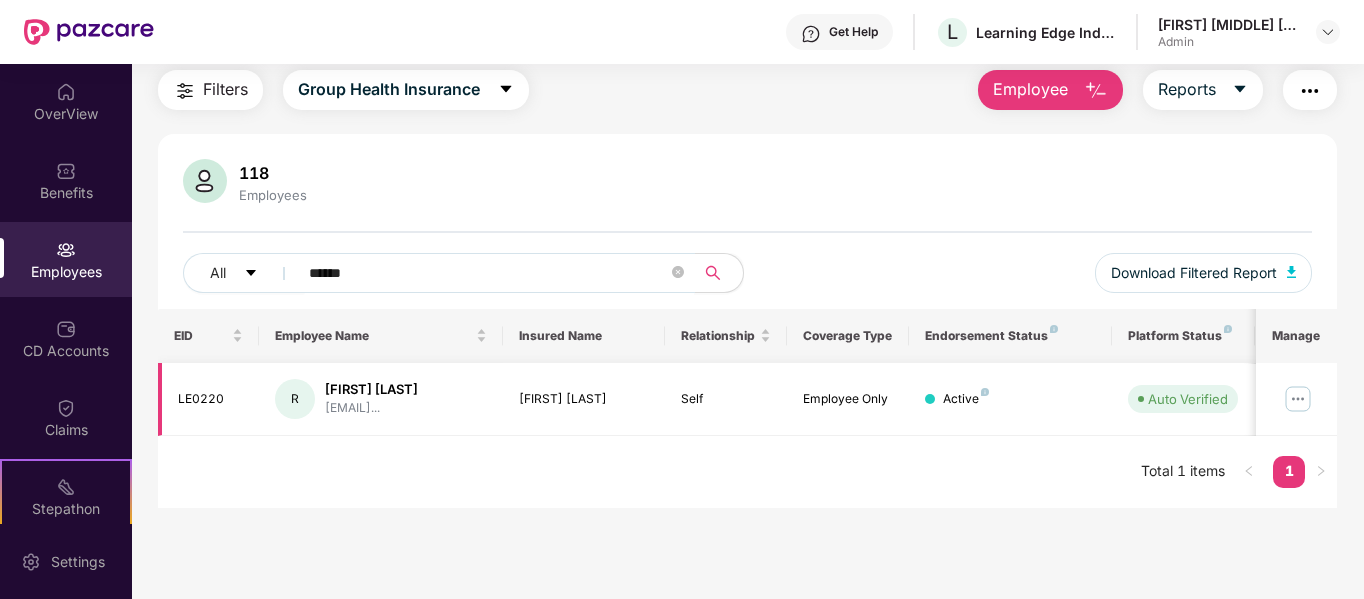 type on "******" 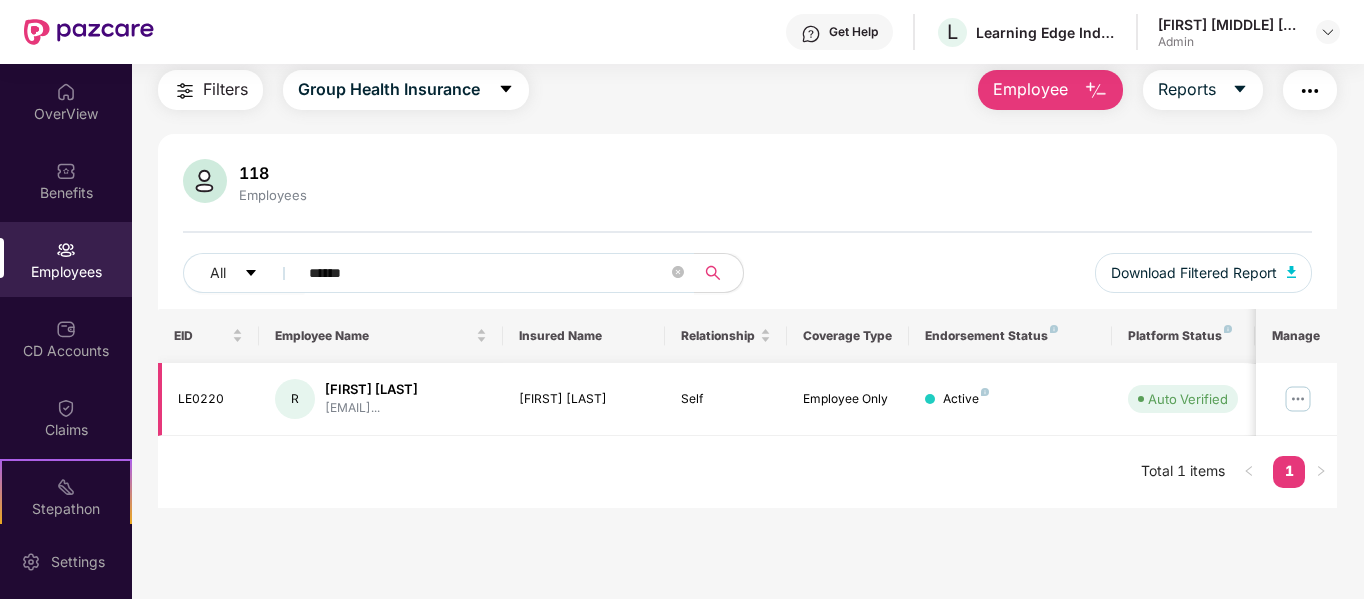 click at bounding box center [1298, 399] 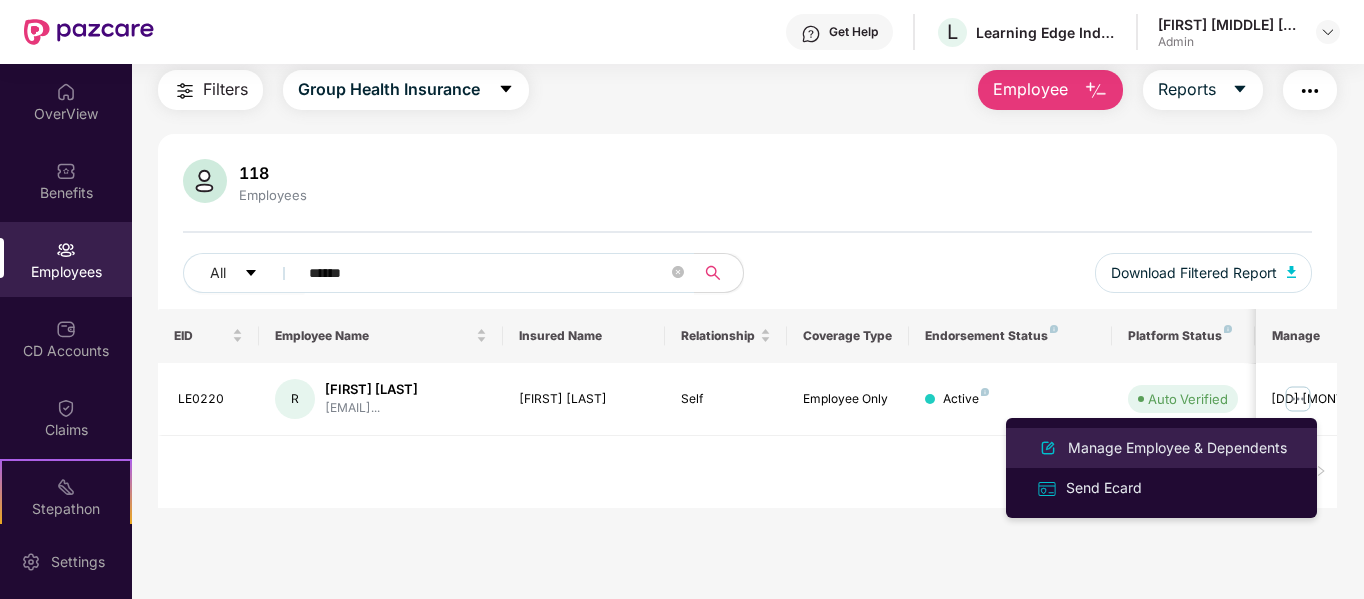 click on "Manage Employee & Dependents" at bounding box center [1177, 448] 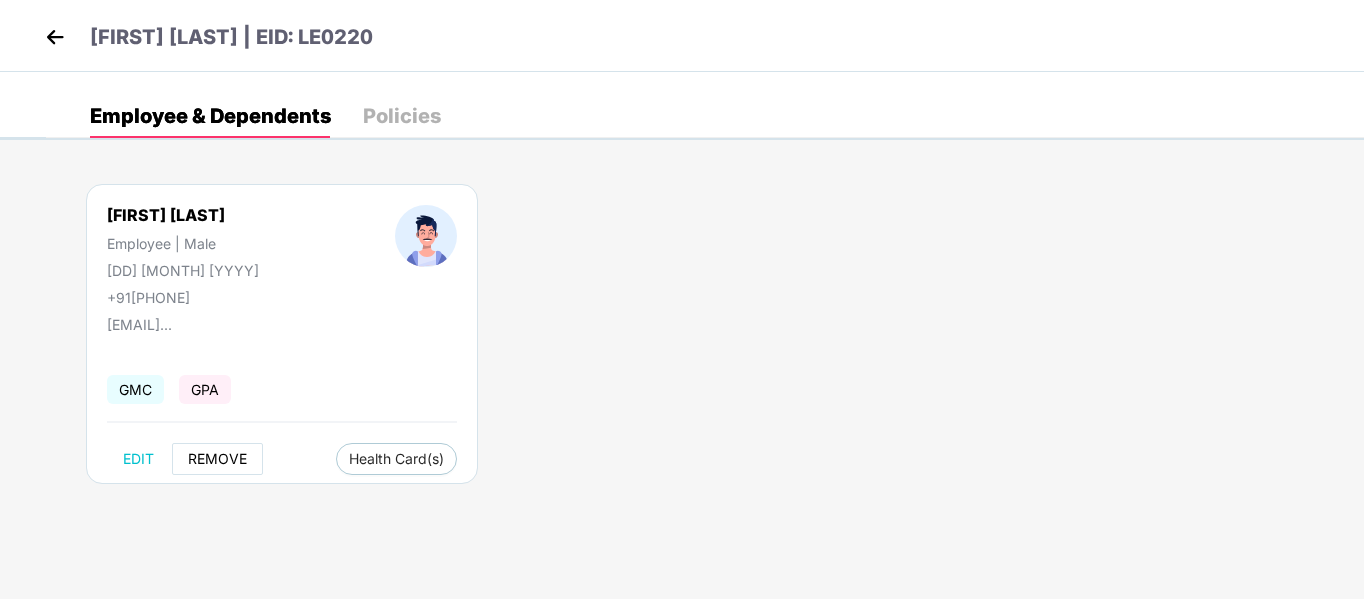 click on "REMOVE" at bounding box center (217, 459) 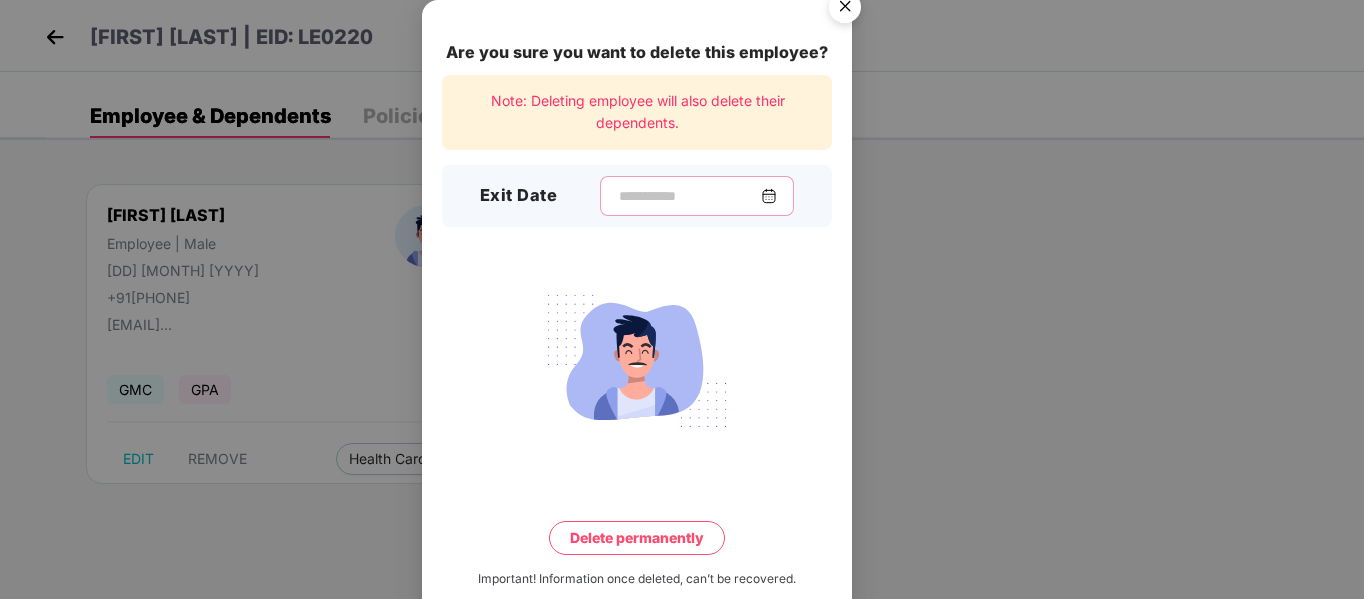 click at bounding box center [689, 196] 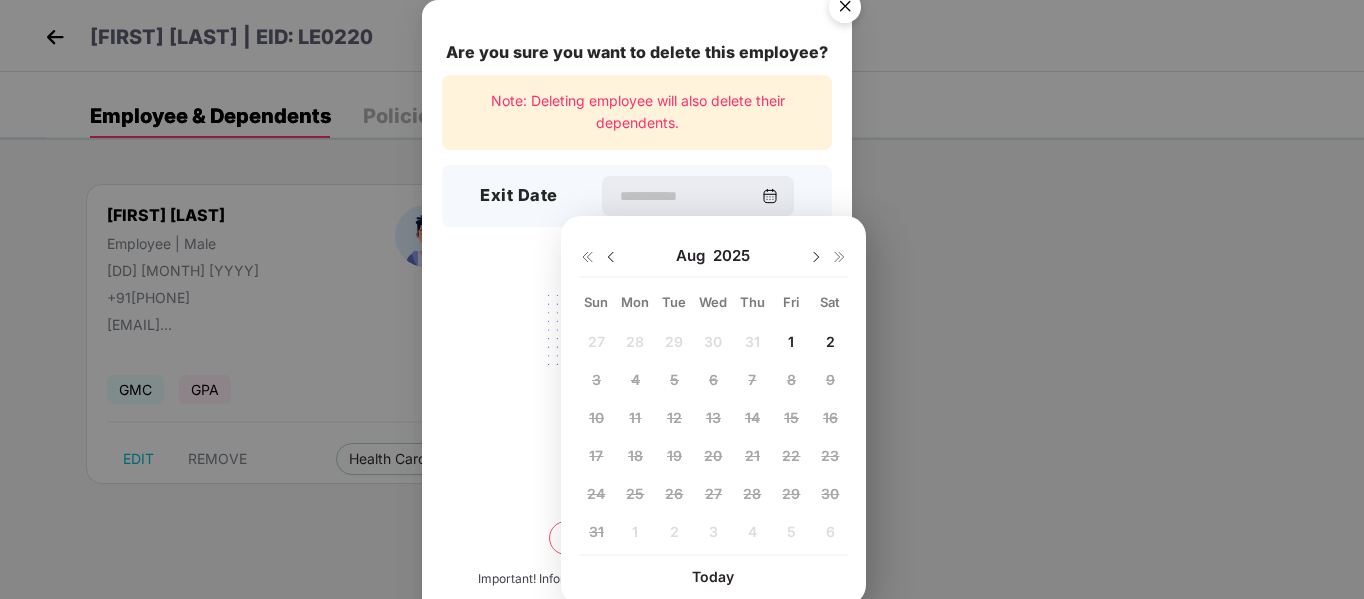 click at bounding box center [611, 257] 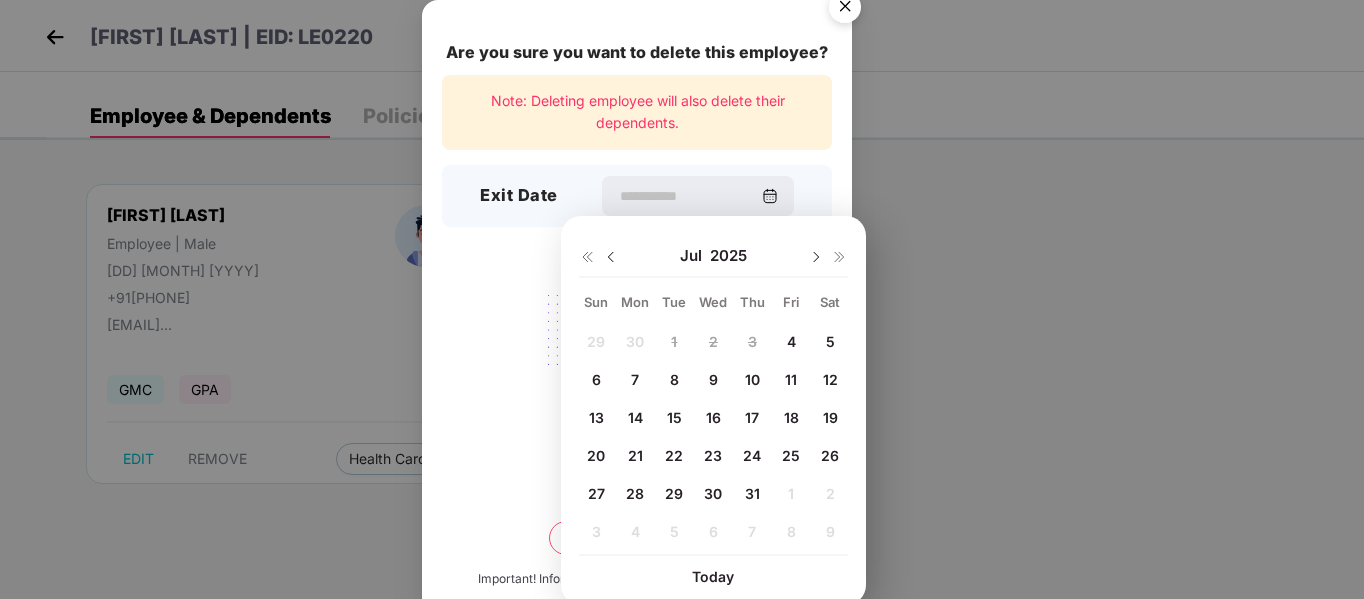 click at bounding box center (611, 257) 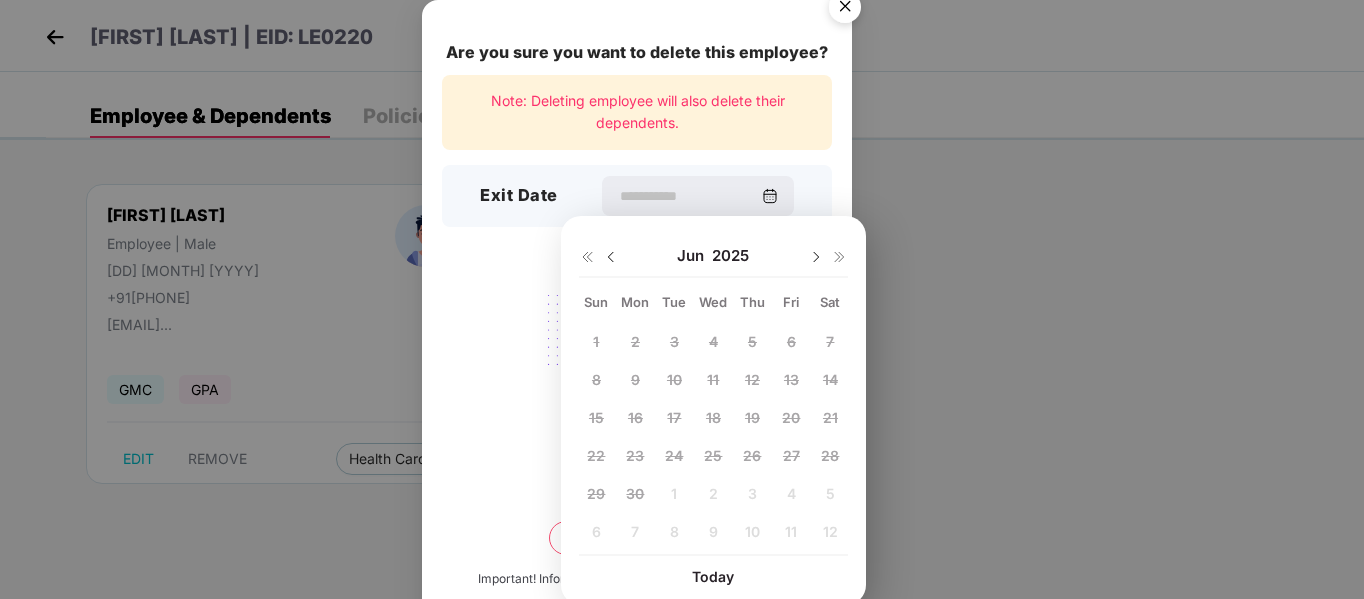 click on "1   2   3   4   5   6   7   8   9   10   11   12   13   14   15   16   17   18   19   20   21   22   23   24   25   26   27   28   29   30   1   2   3   4   5   6   7   8   9   10   11   12" at bounding box center [713, 440] 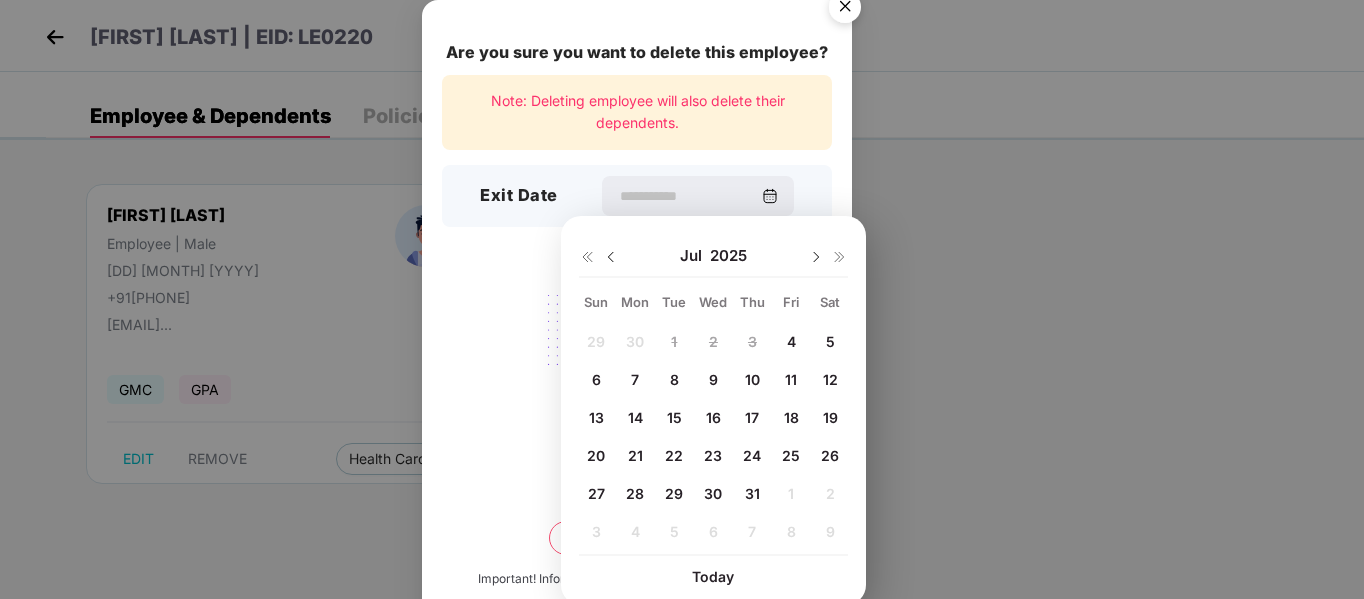 click at bounding box center (611, 257) 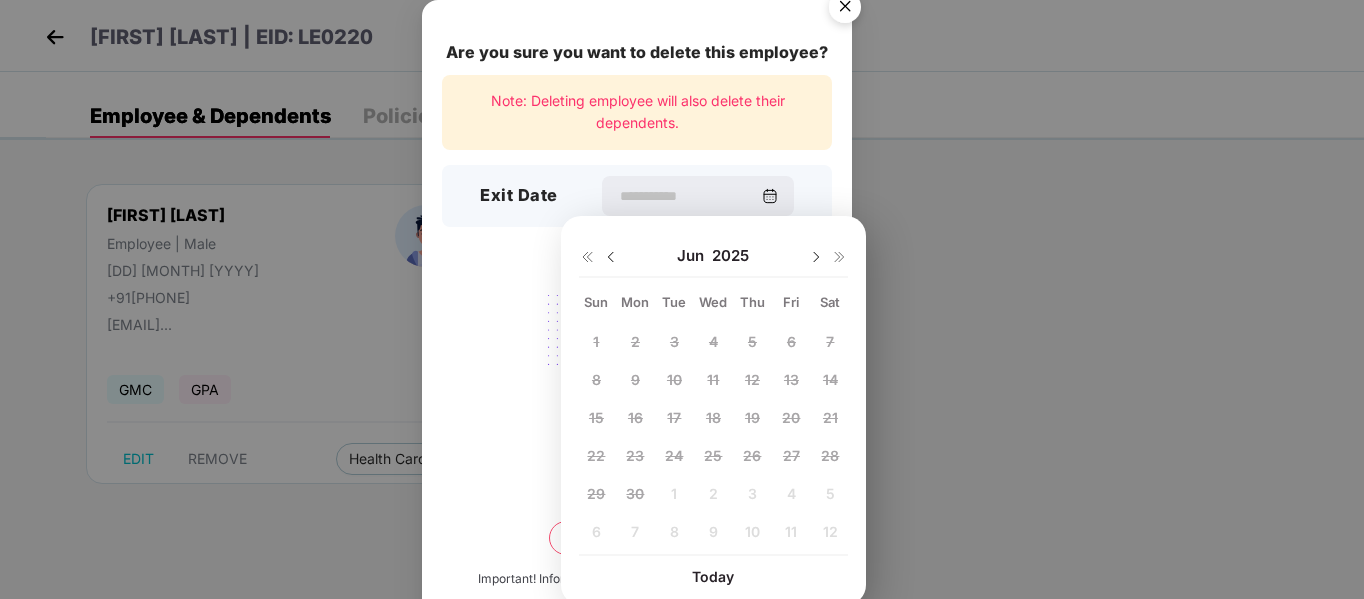 click at bounding box center [816, 257] 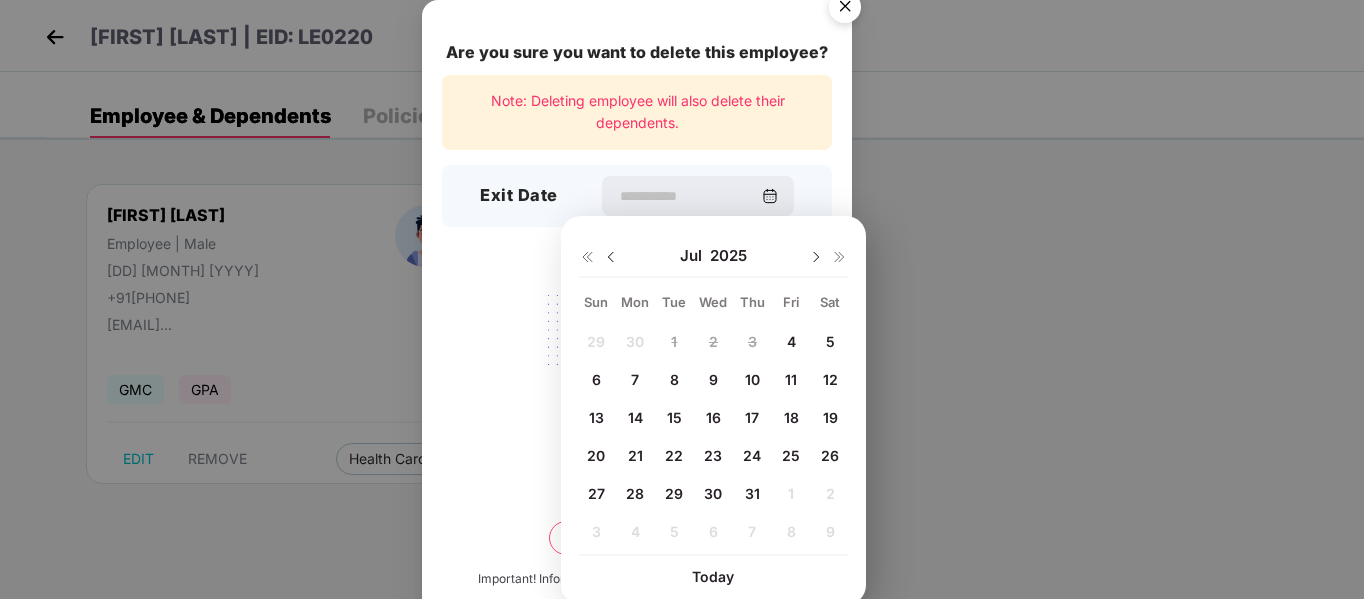click on "31" at bounding box center [752, 493] 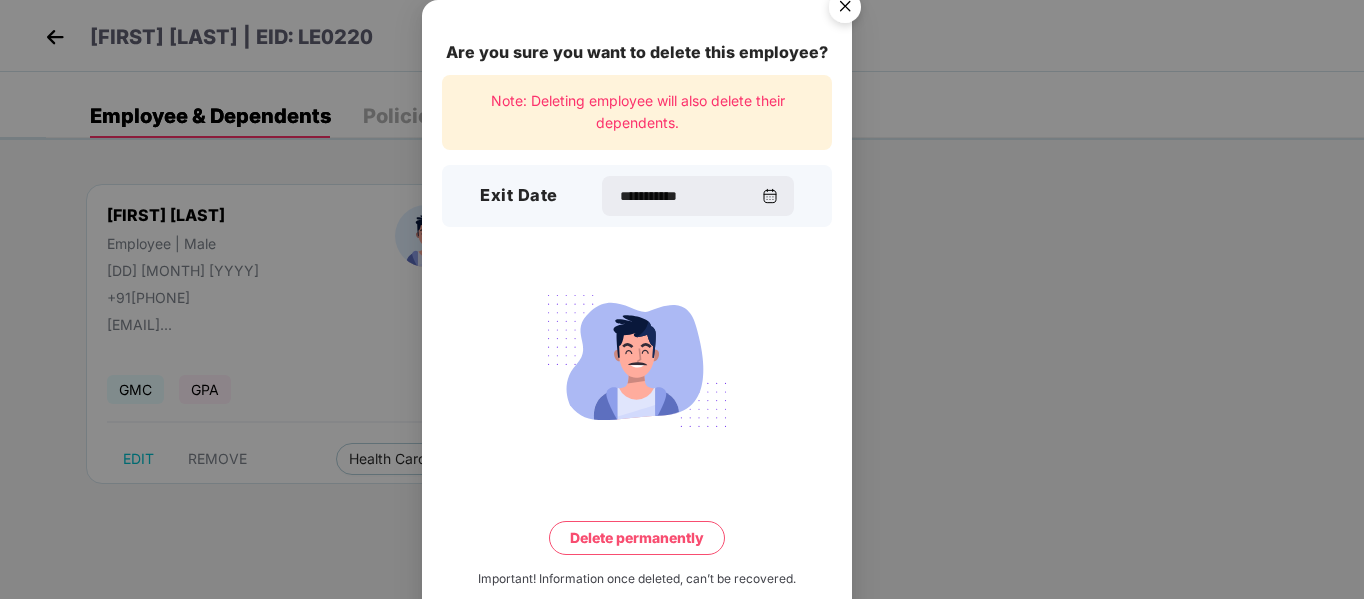 click on "Delete permanently" at bounding box center [637, 538] 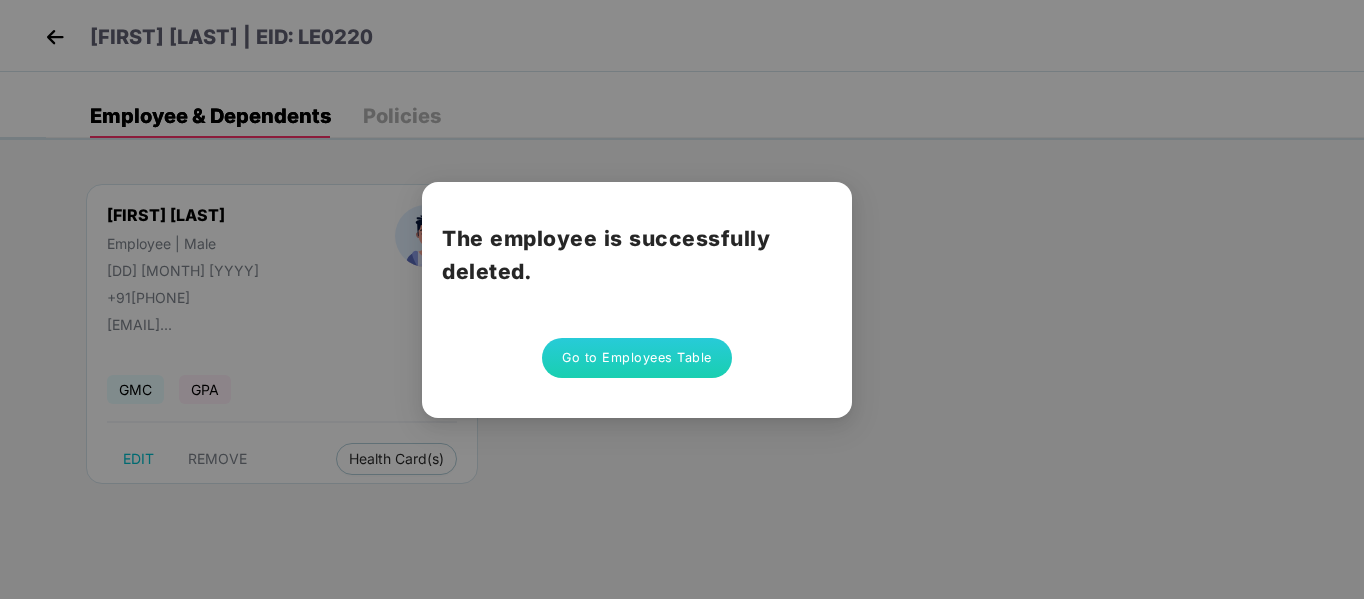 click on "Go to Employees Table" at bounding box center (637, 358) 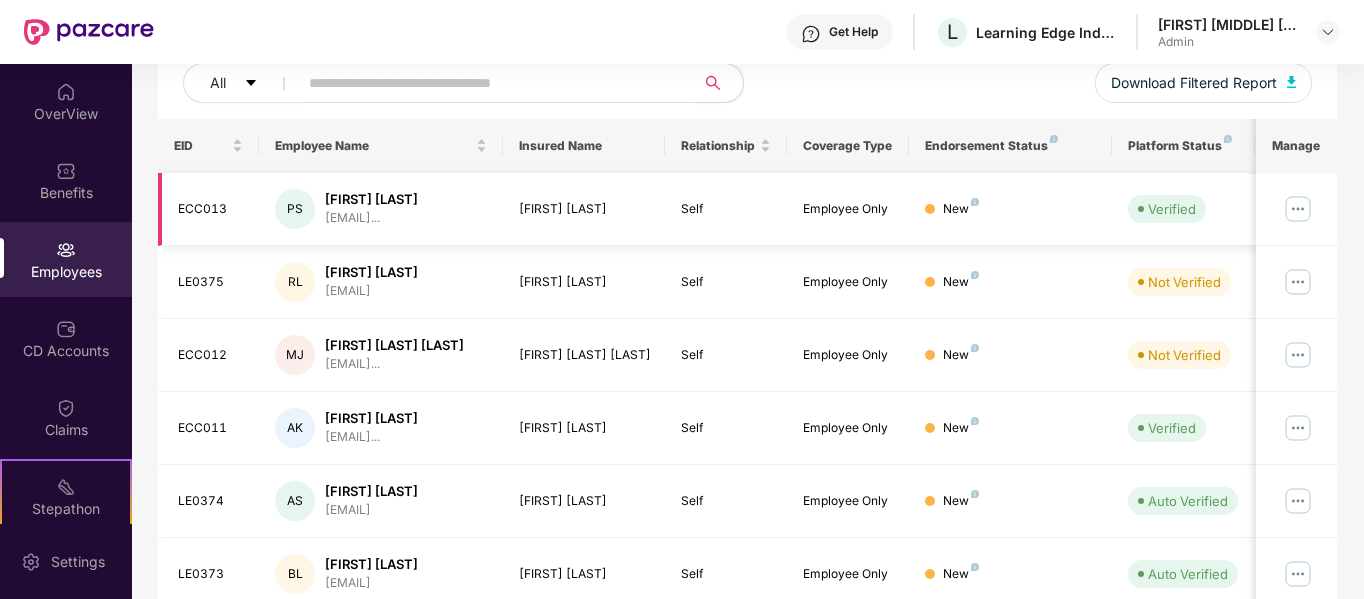 scroll, scrollTop: 30, scrollLeft: 0, axis: vertical 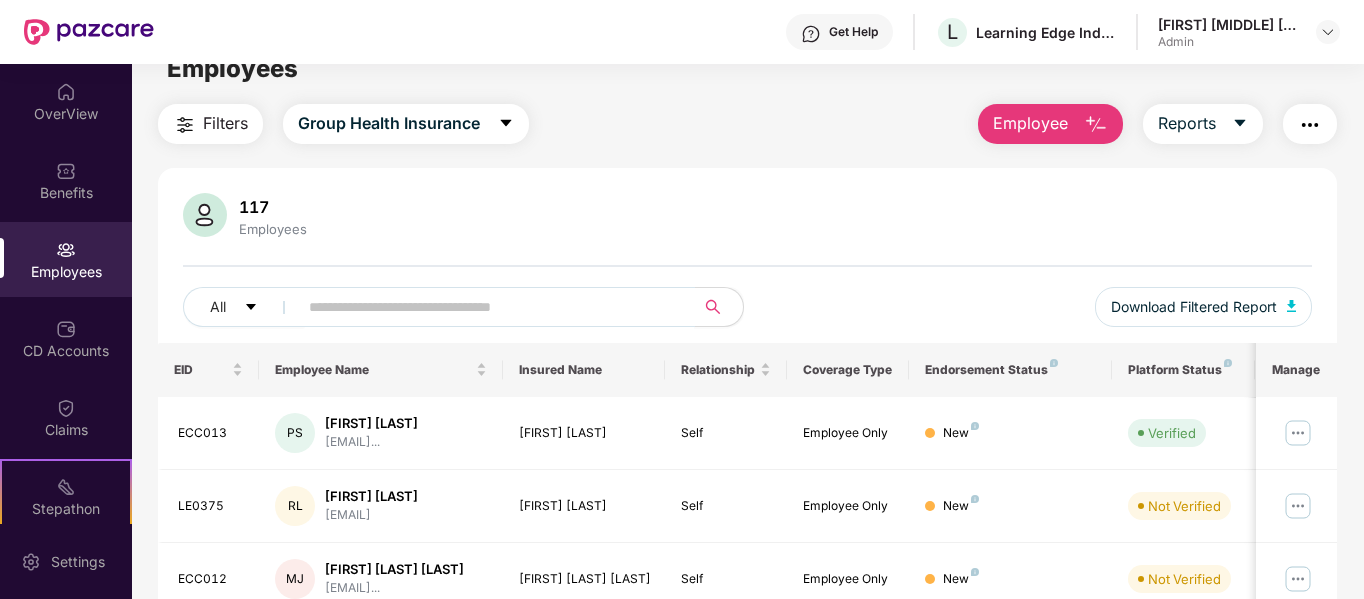 click at bounding box center (488, 307) 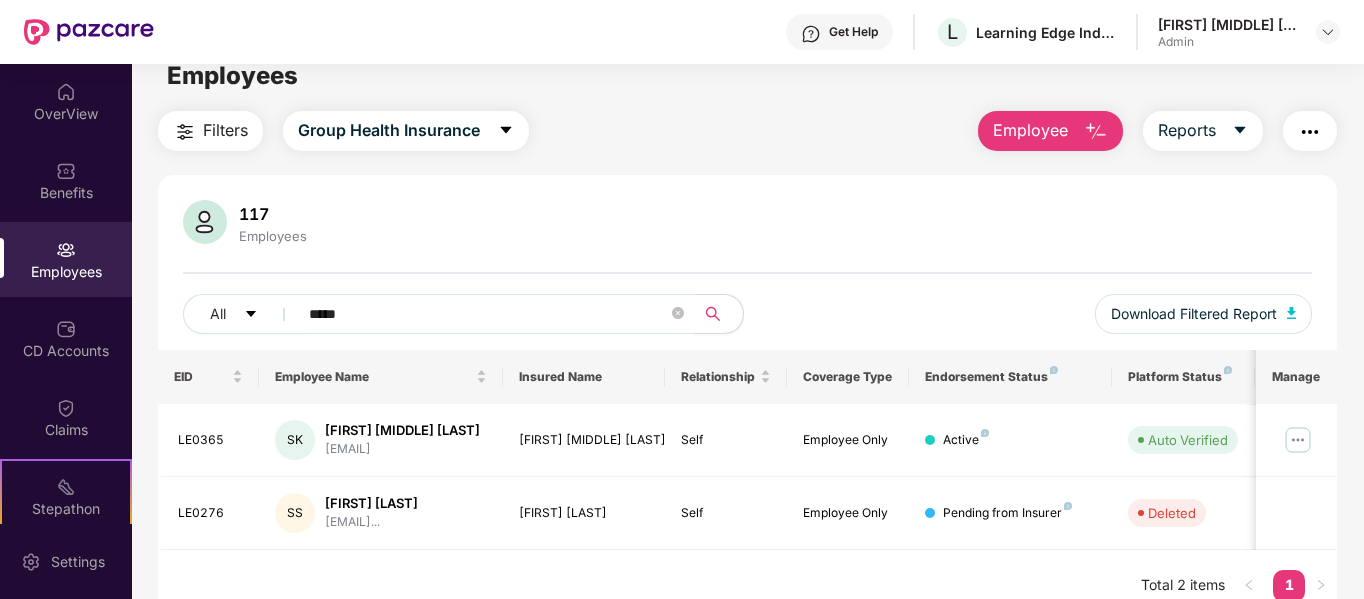 scroll, scrollTop: 0, scrollLeft: 0, axis: both 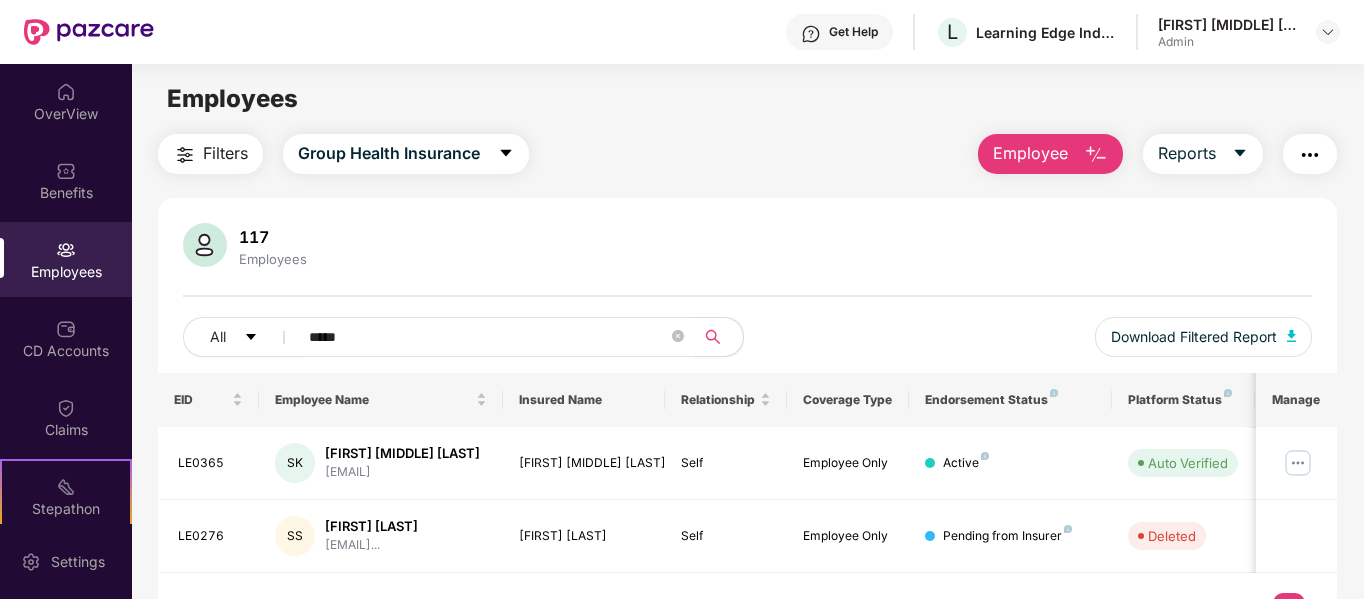 click on "Employees" at bounding box center (66, 272) 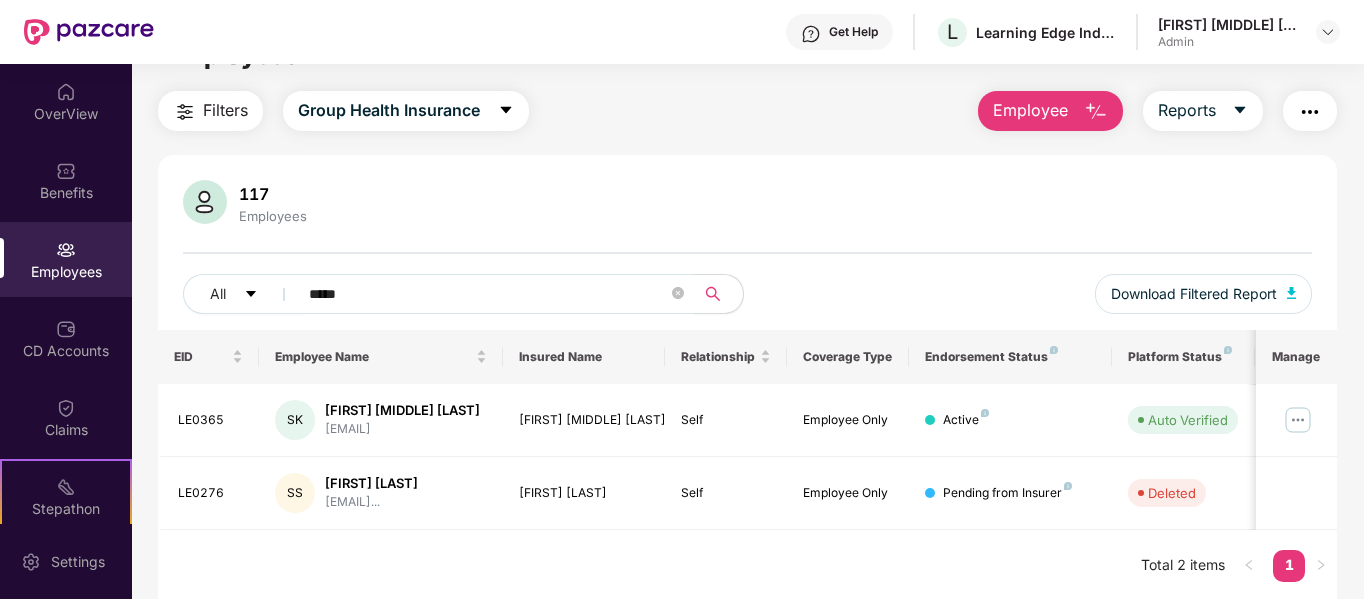 scroll, scrollTop: 64, scrollLeft: 0, axis: vertical 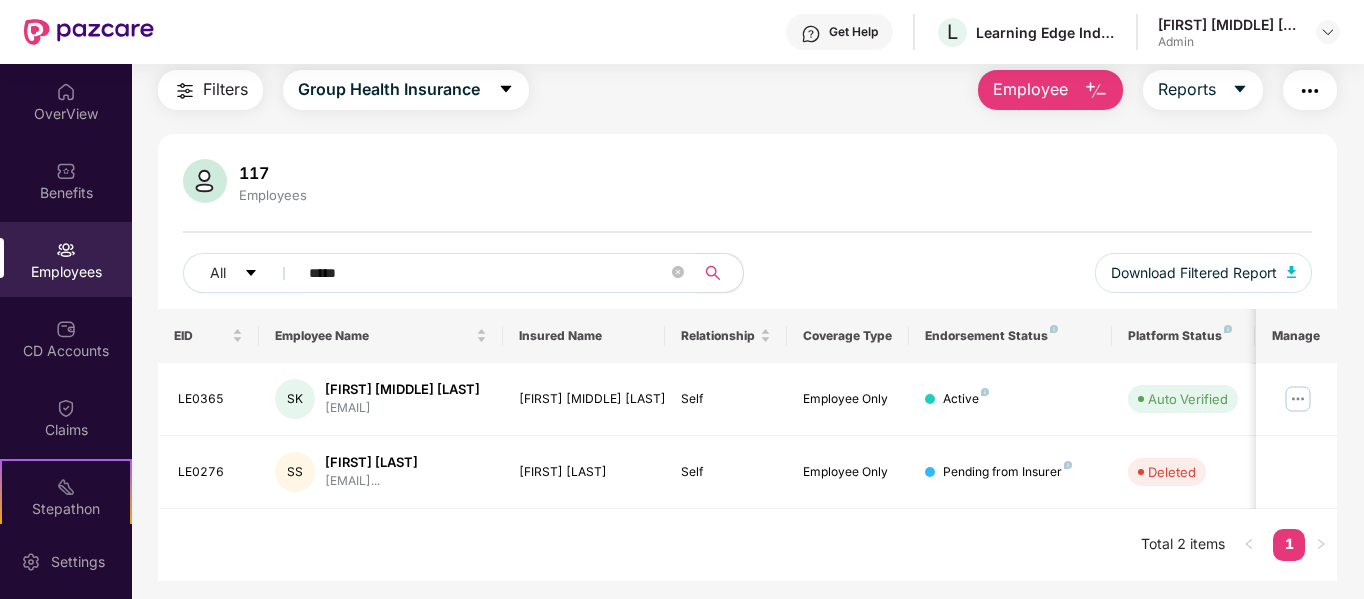 click on "*****" at bounding box center (488, 273) 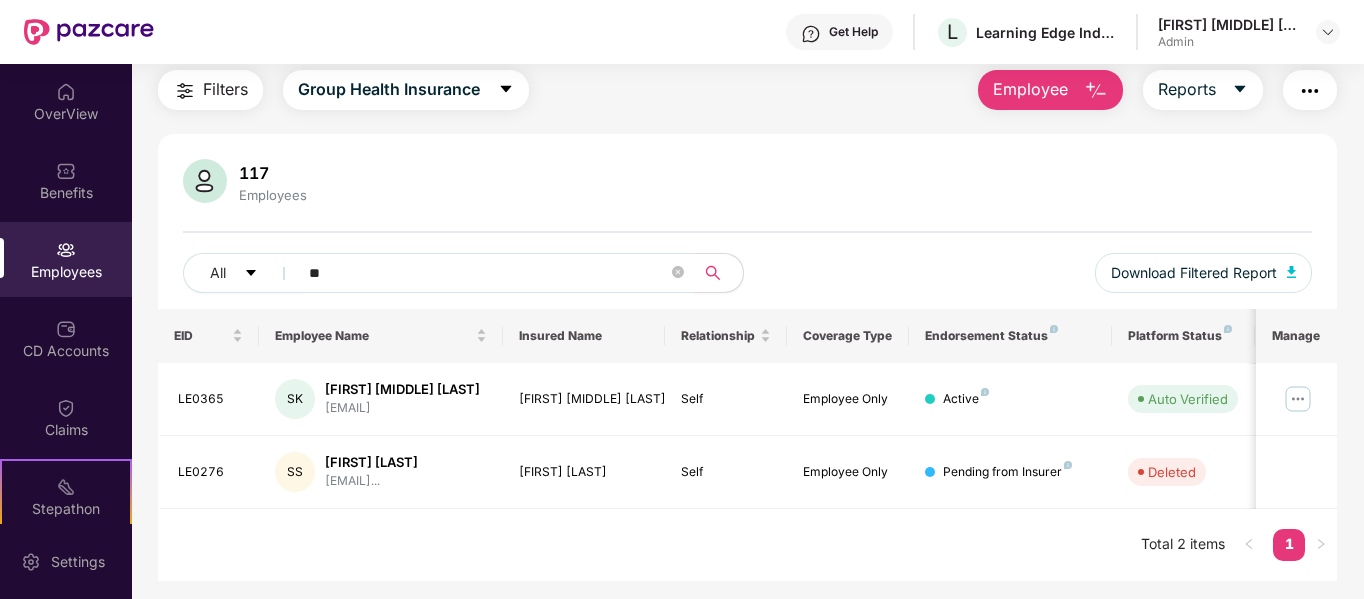 type on "*" 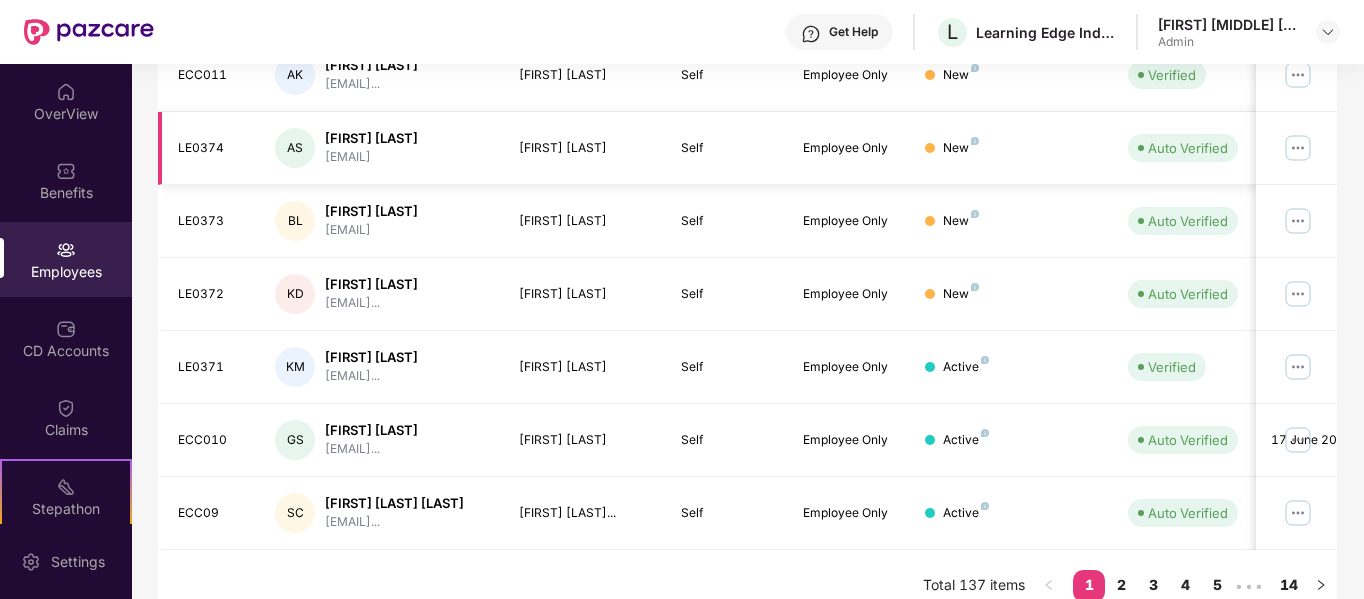 scroll, scrollTop: 630, scrollLeft: 0, axis: vertical 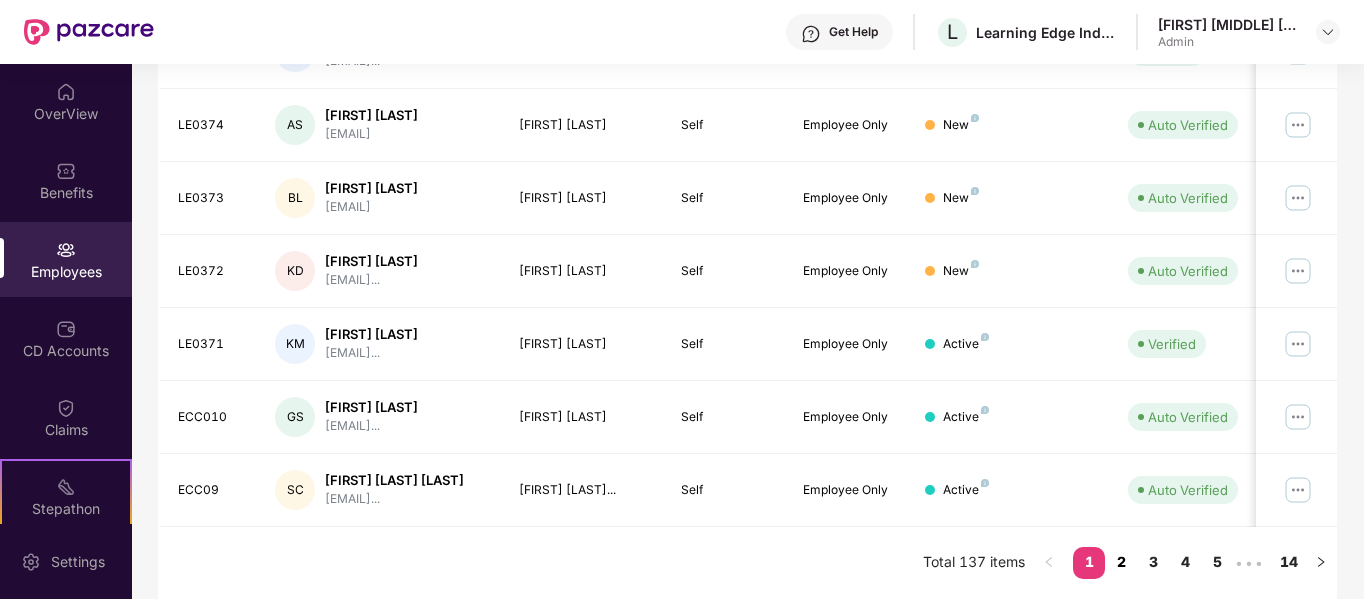 type 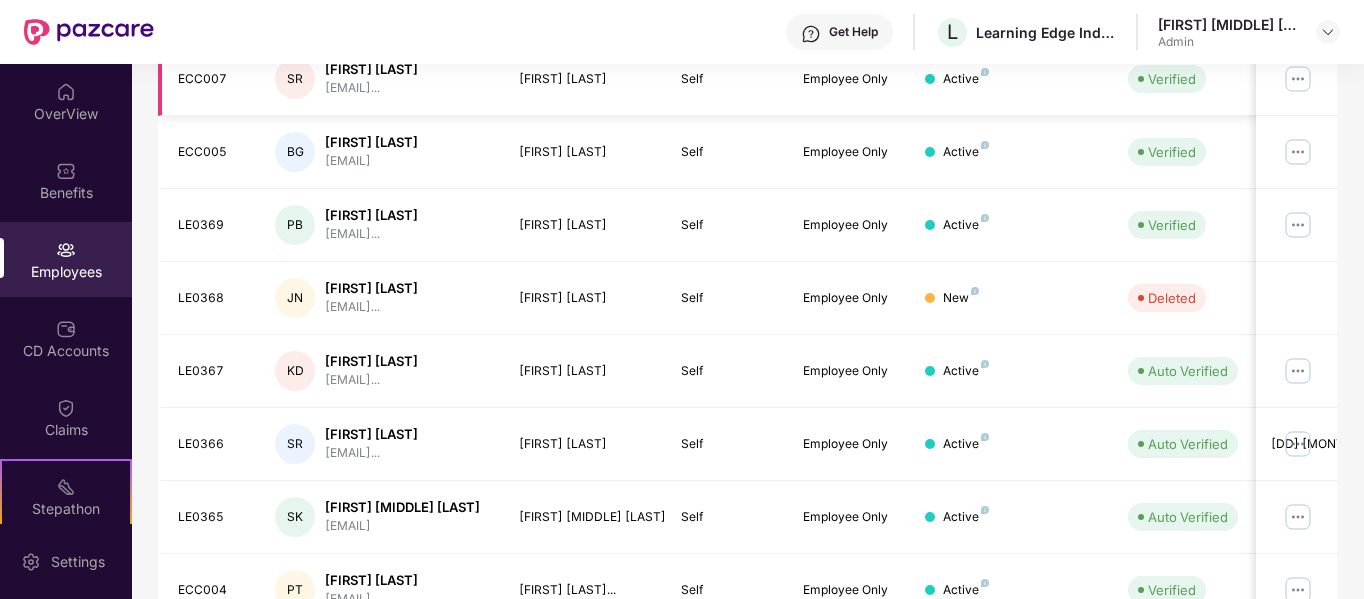 scroll, scrollTop: 630, scrollLeft: 0, axis: vertical 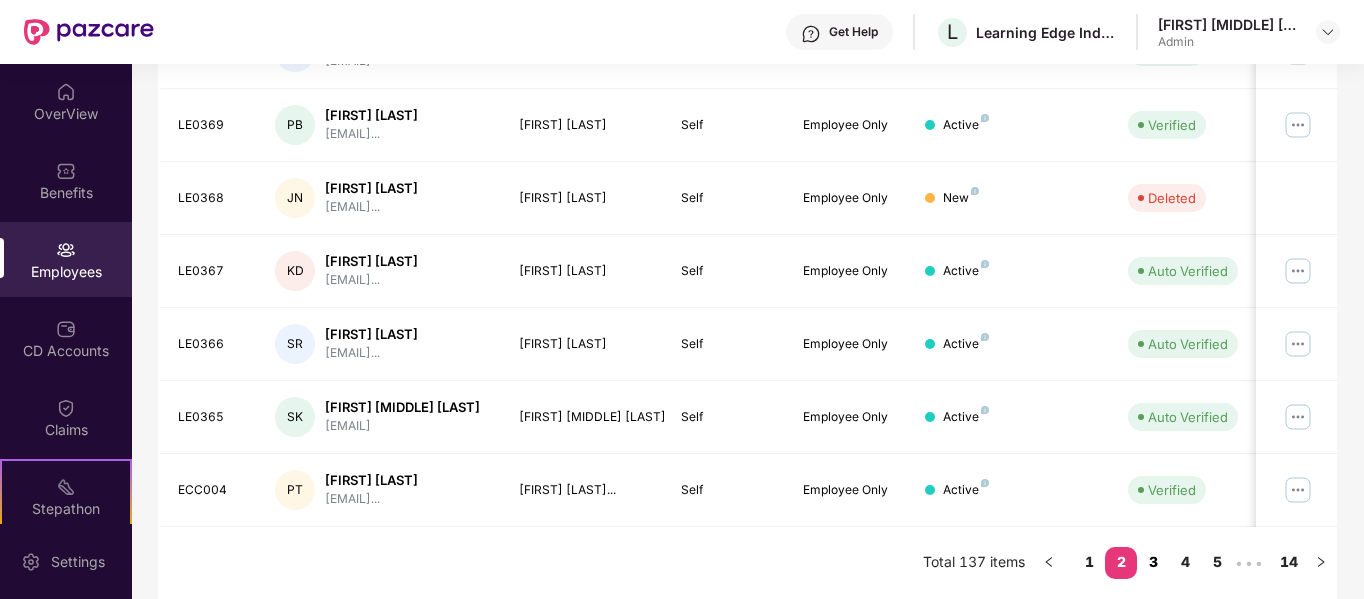 click on "3" at bounding box center [1153, 562] 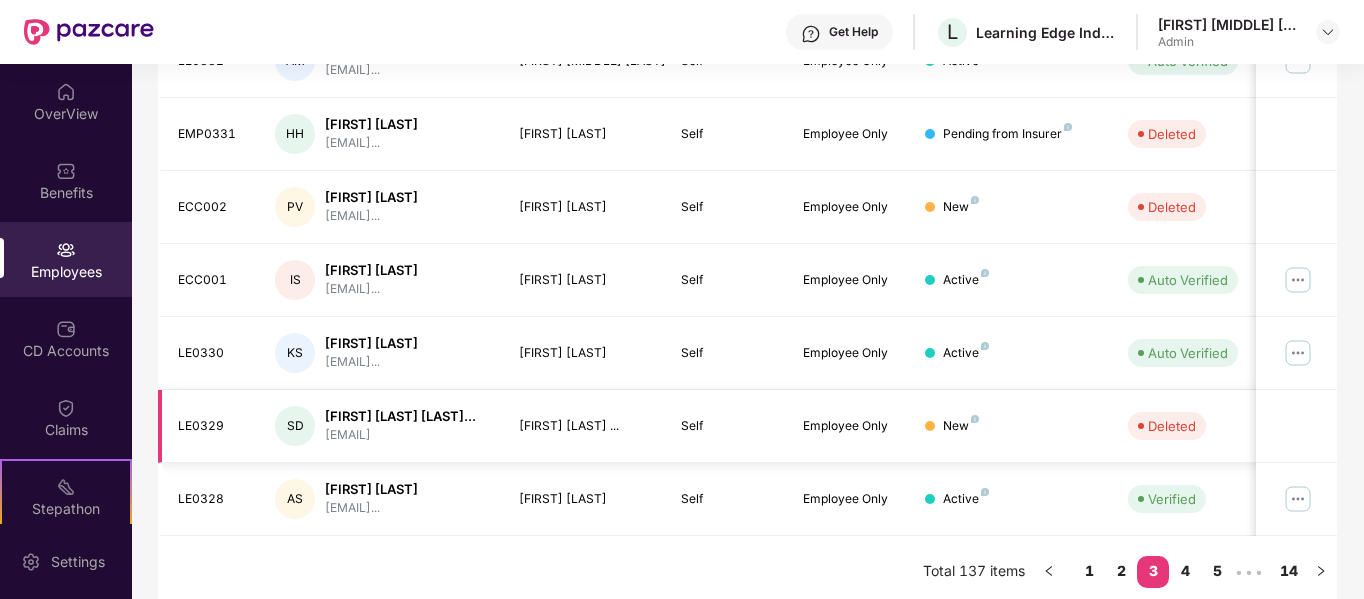 scroll, scrollTop: 630, scrollLeft: 0, axis: vertical 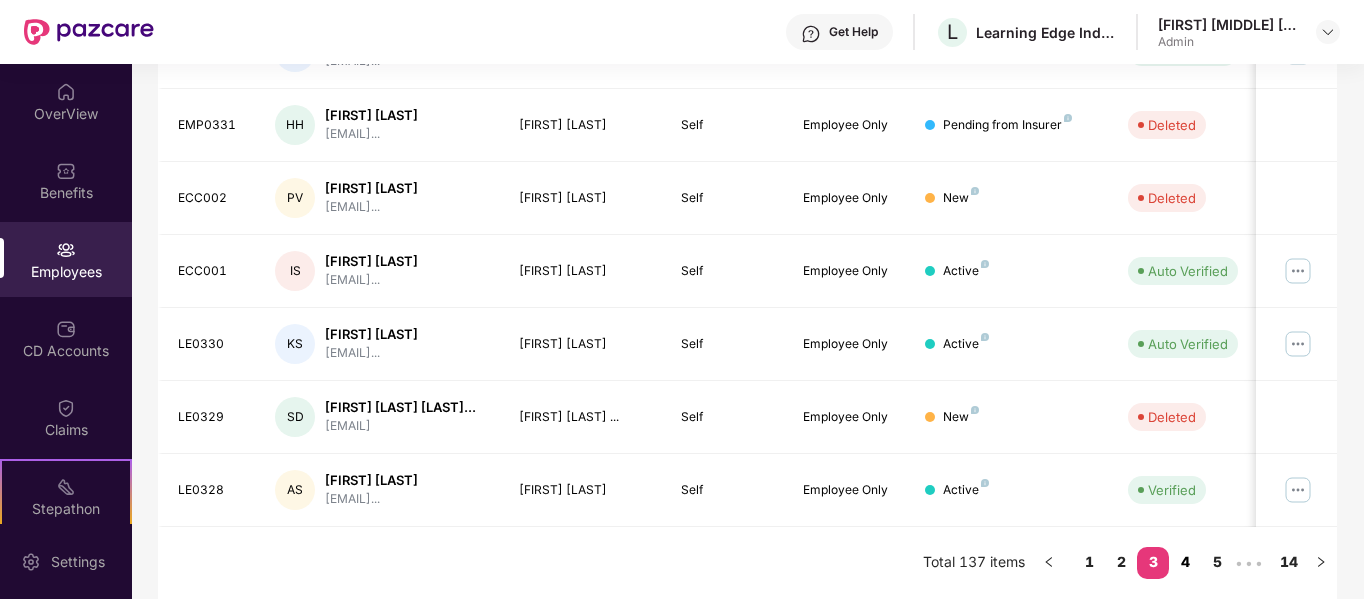 click on "4" at bounding box center [1185, 562] 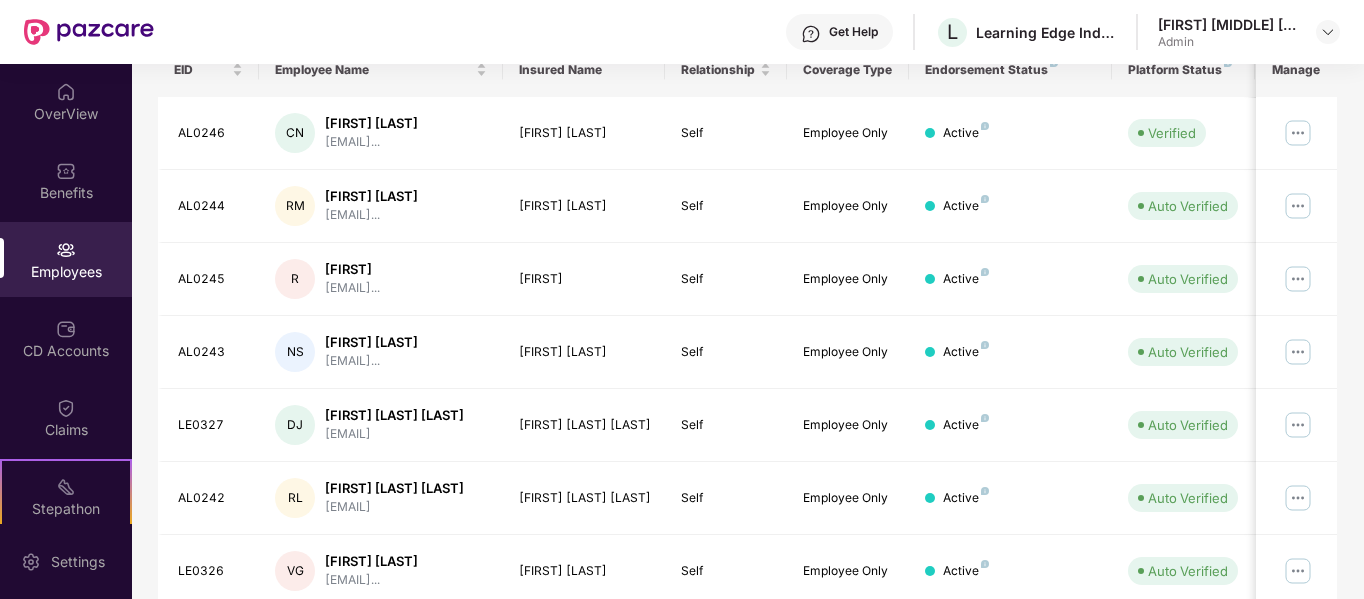 scroll, scrollTop: 130, scrollLeft: 0, axis: vertical 